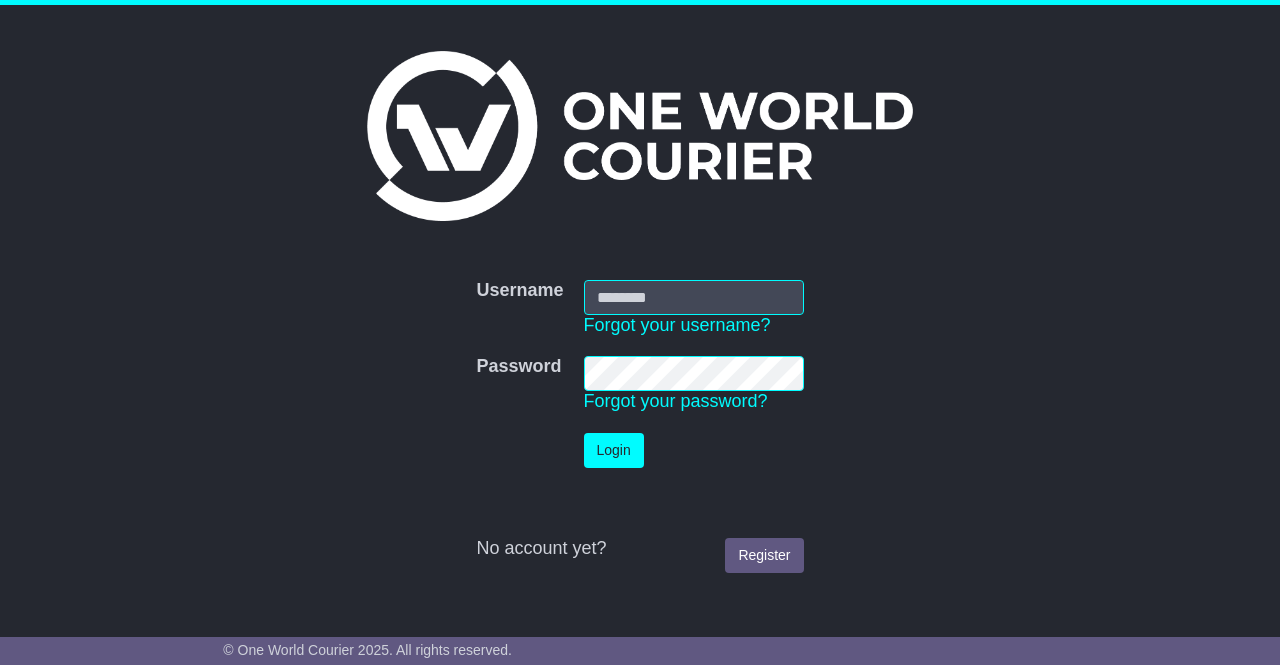 scroll, scrollTop: 0, scrollLeft: 0, axis: both 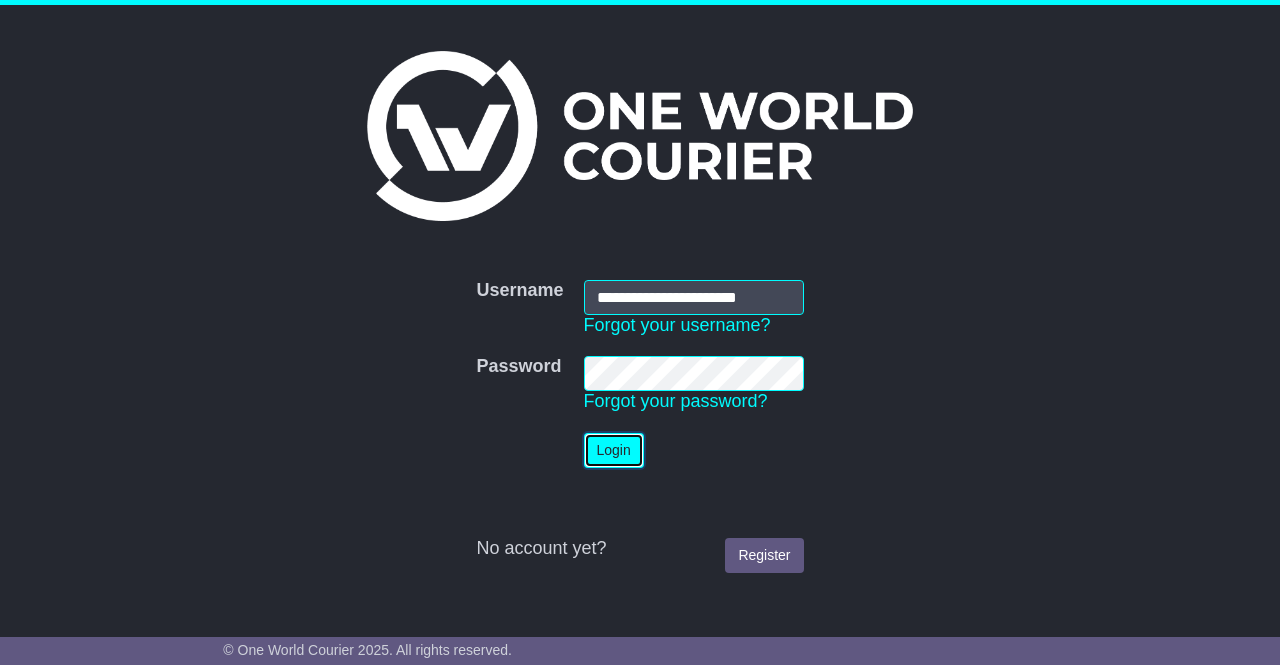 click on "Login" at bounding box center (614, 450) 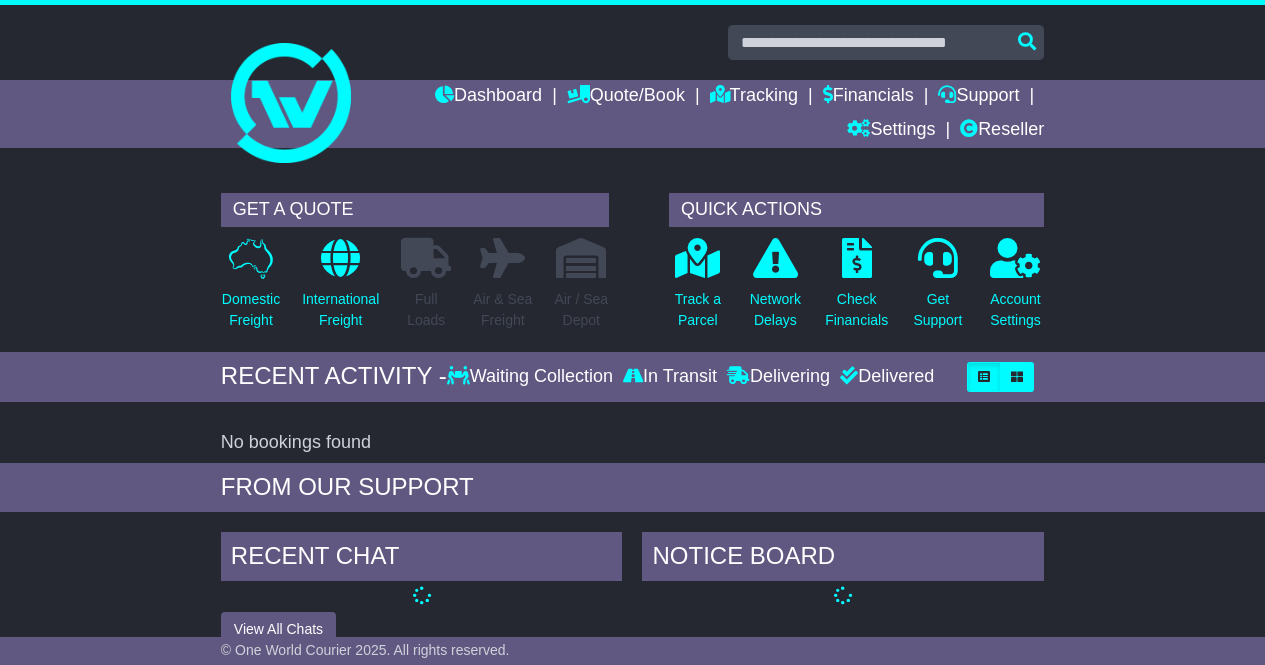 scroll, scrollTop: 0, scrollLeft: 0, axis: both 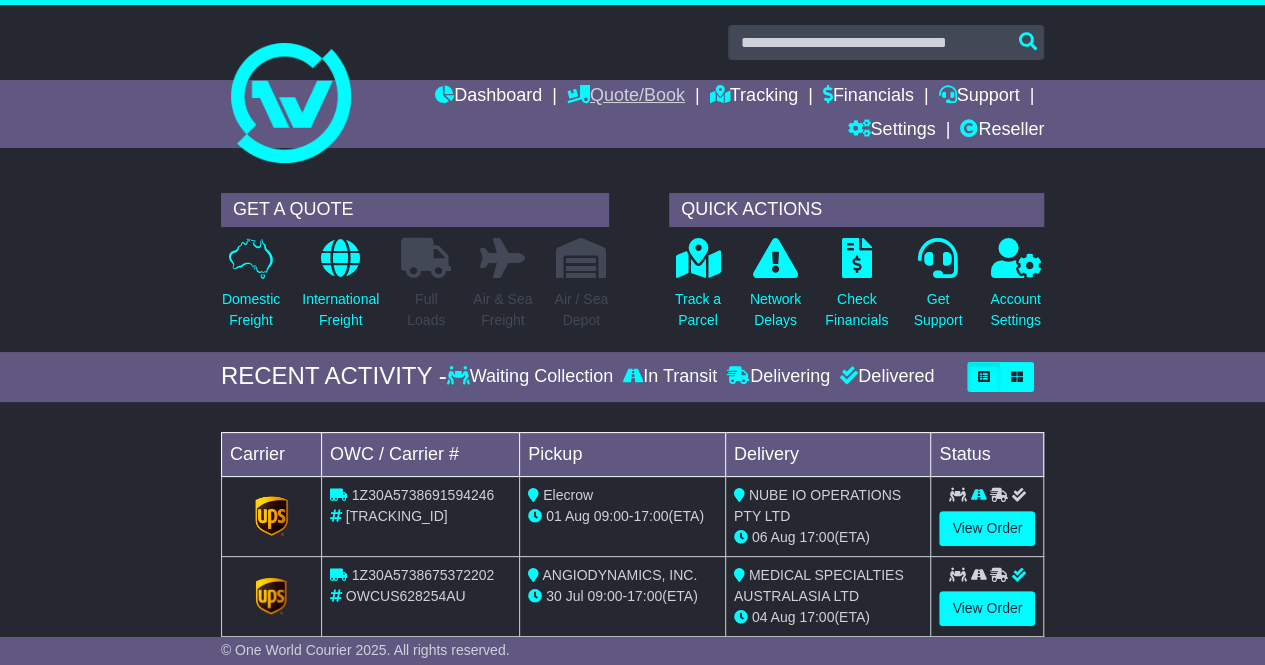 click on "Quote/Book" at bounding box center [626, 97] 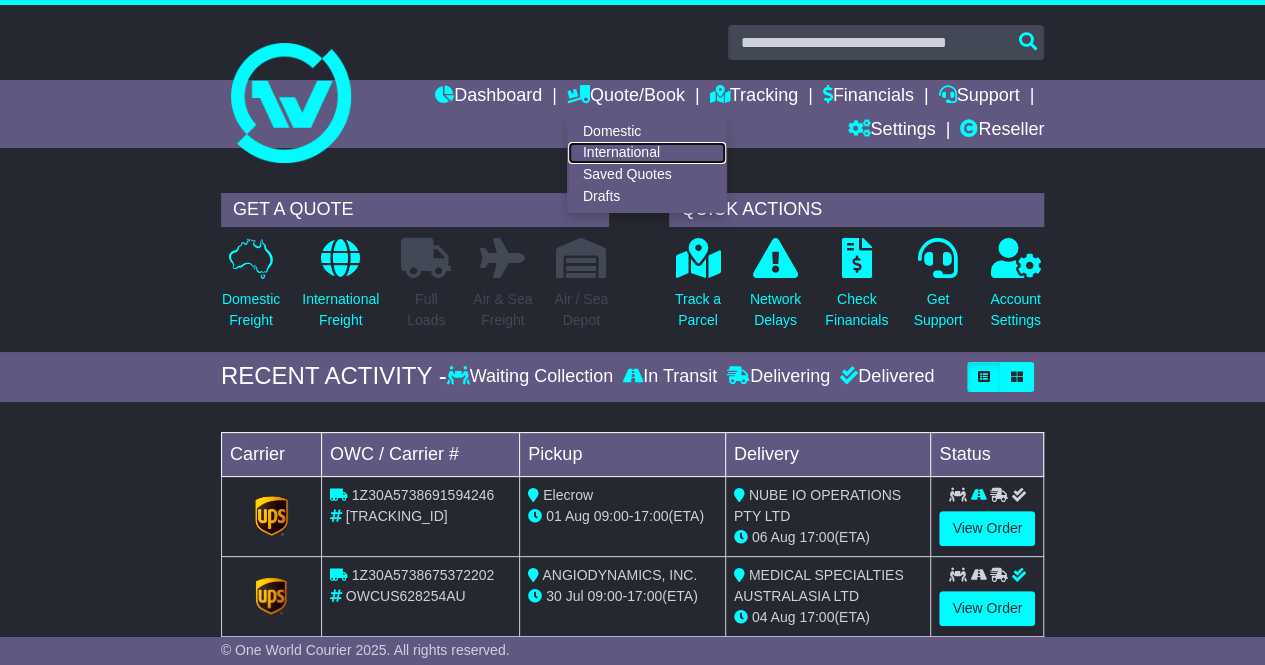 click on "International" at bounding box center (647, 153) 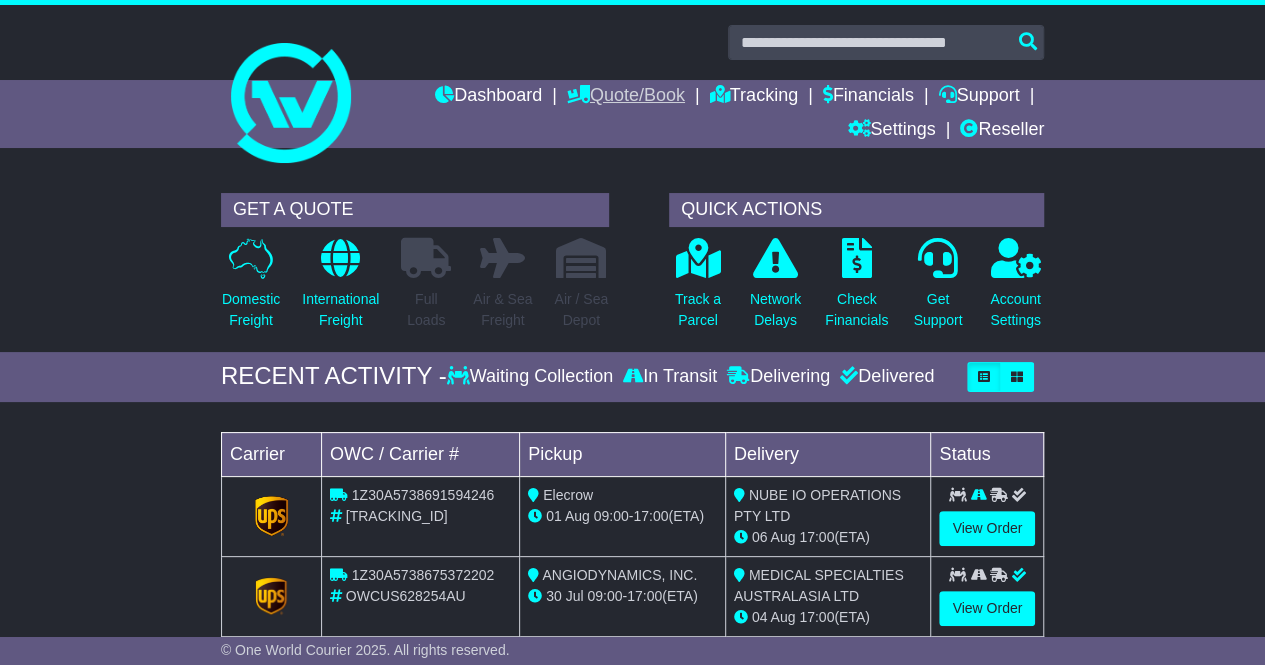 click on "Quote/Book" at bounding box center (626, 97) 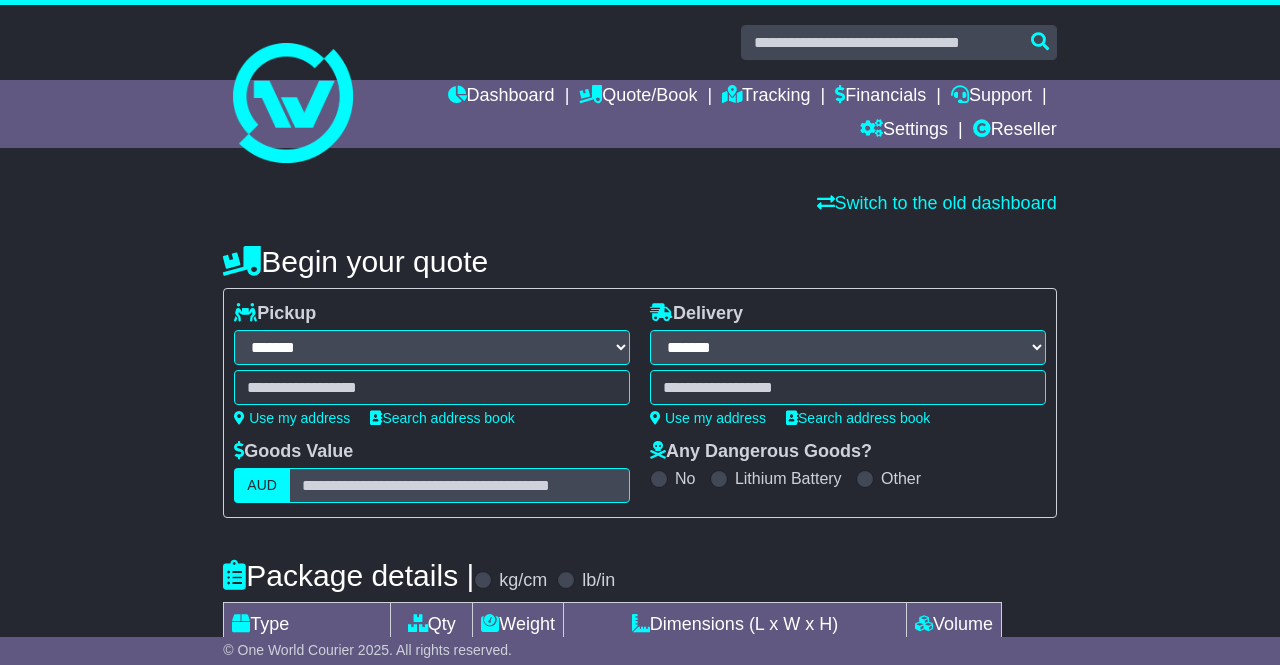 select on "**" 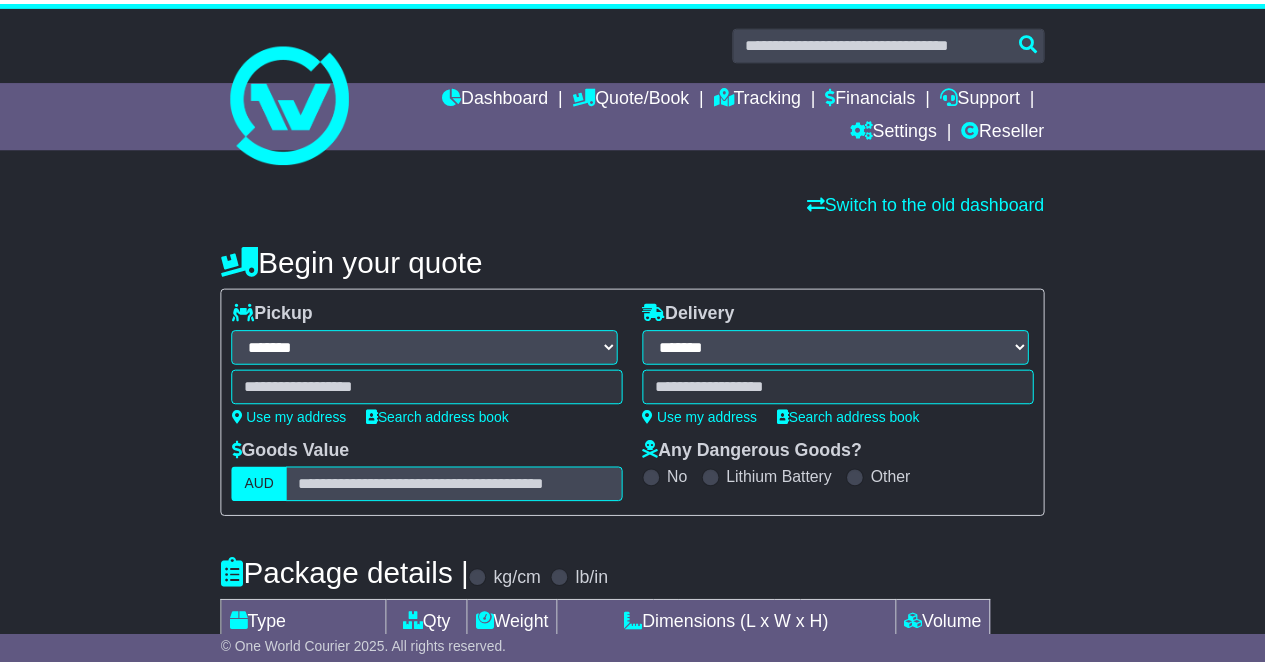 scroll, scrollTop: 0, scrollLeft: 0, axis: both 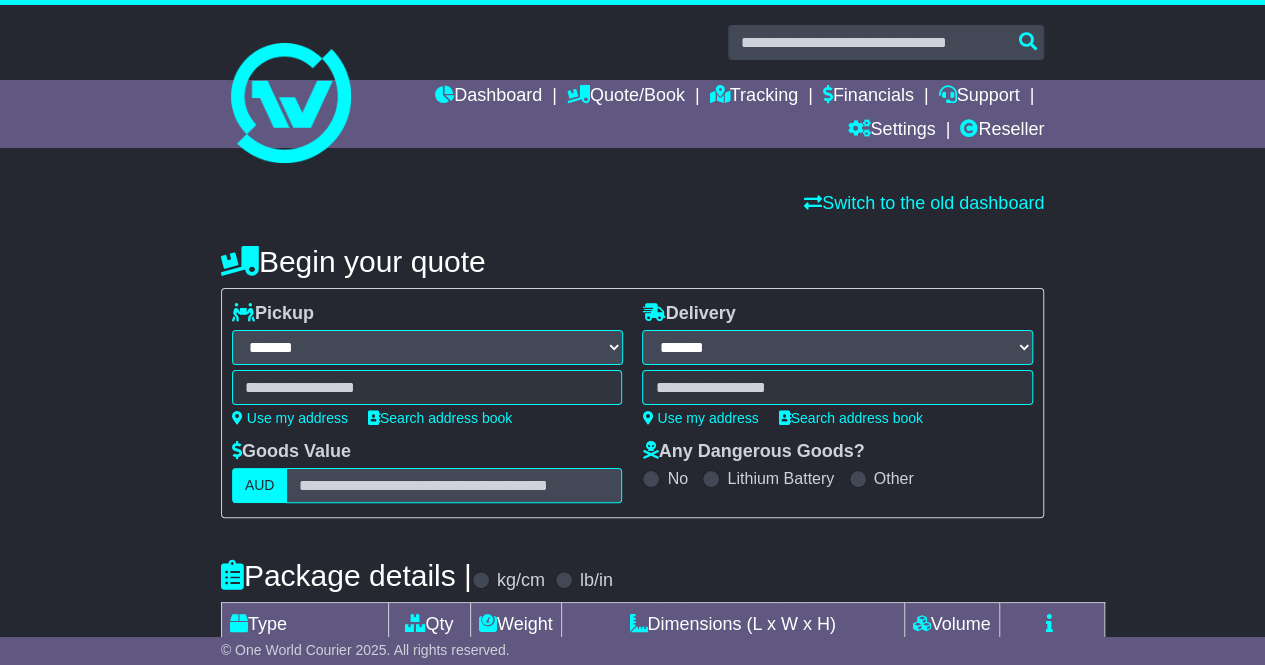 select 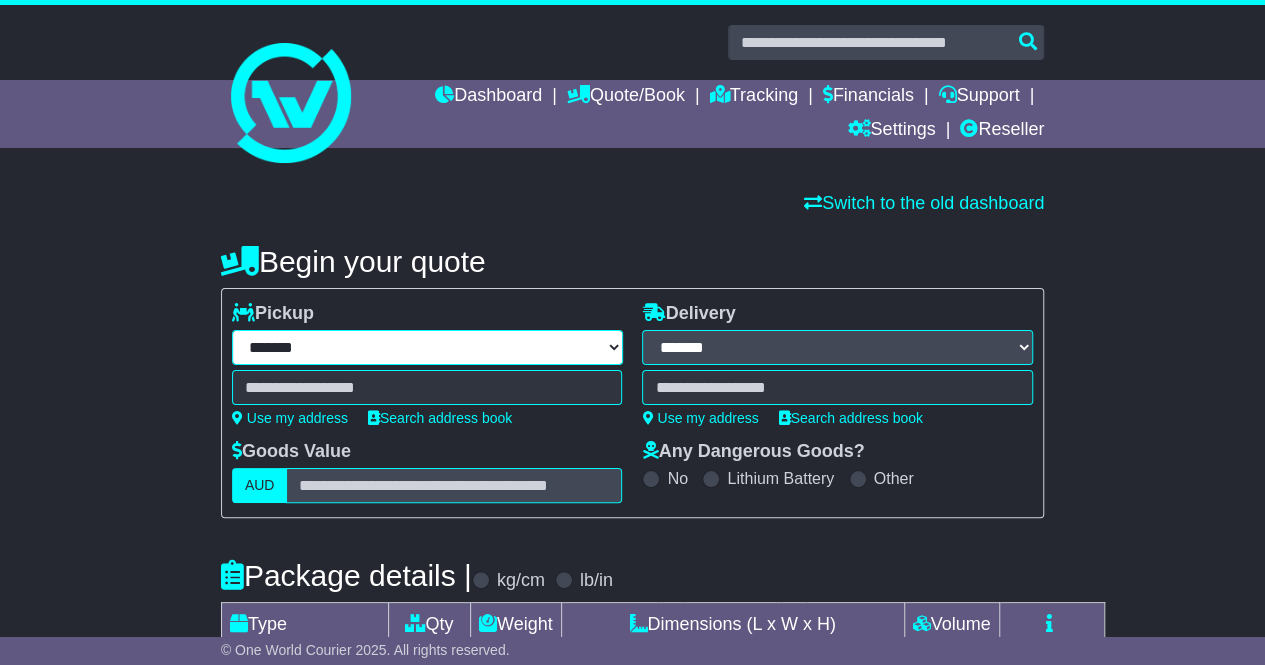 click on "**********" at bounding box center [427, 347] 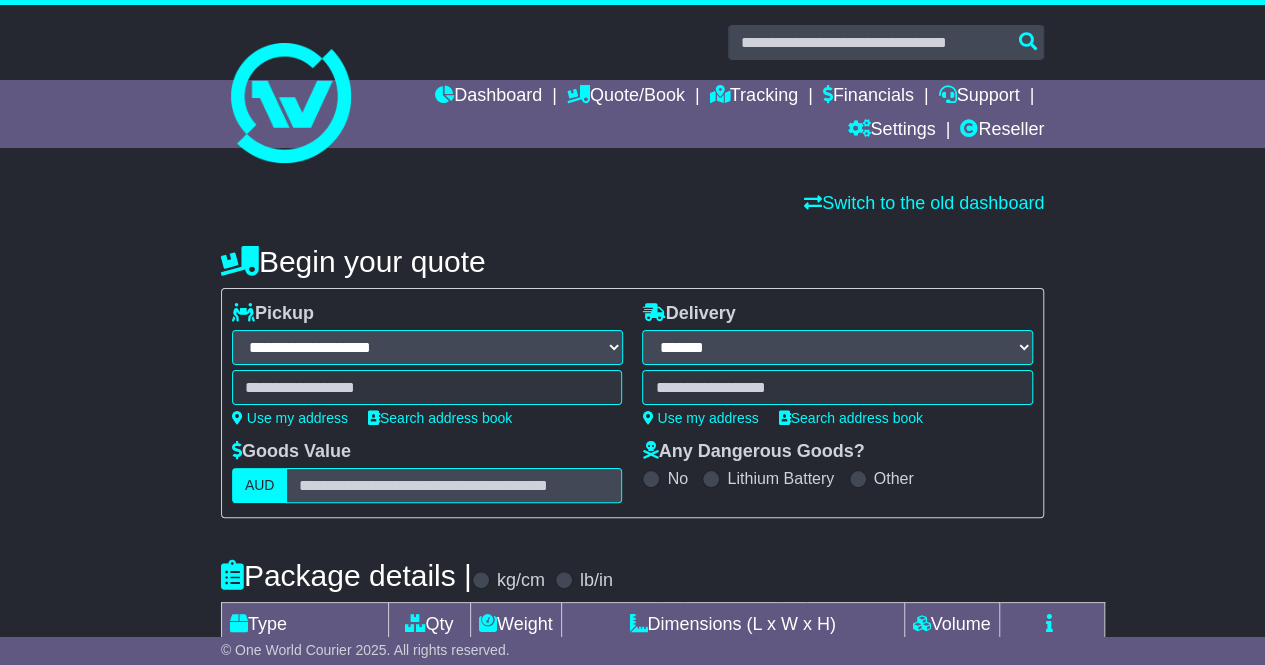 click on "**********" at bounding box center [427, 347] 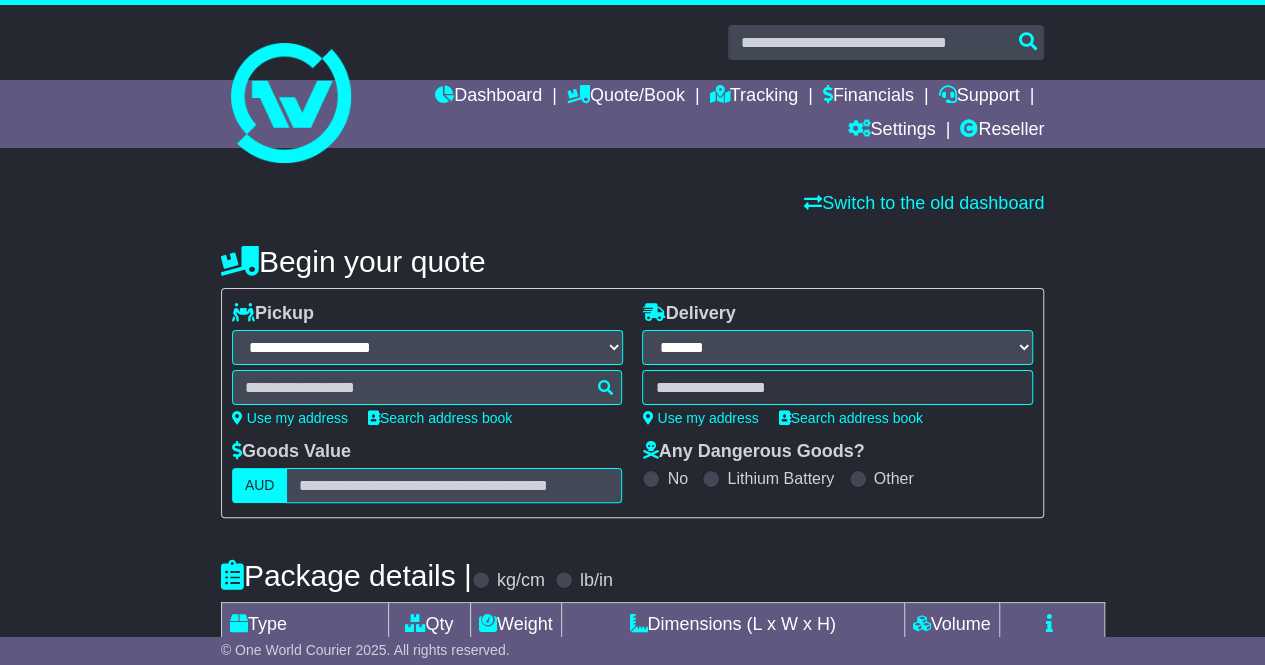 click at bounding box center (427, 387) 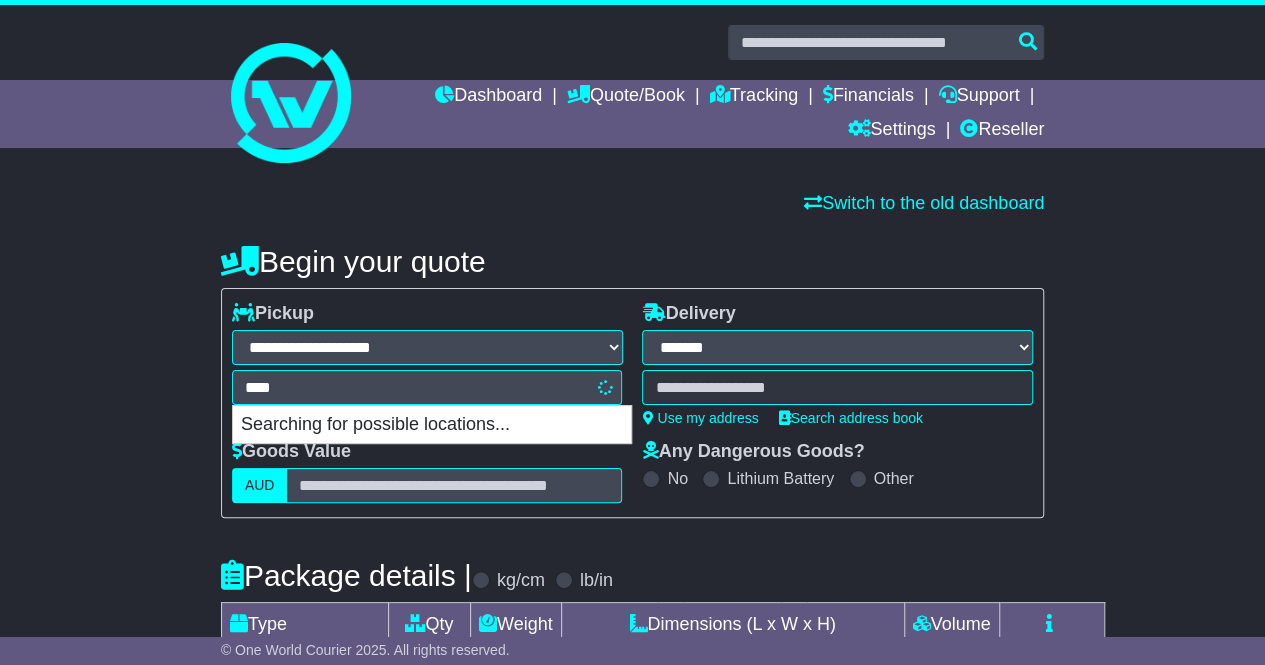 type on "*****" 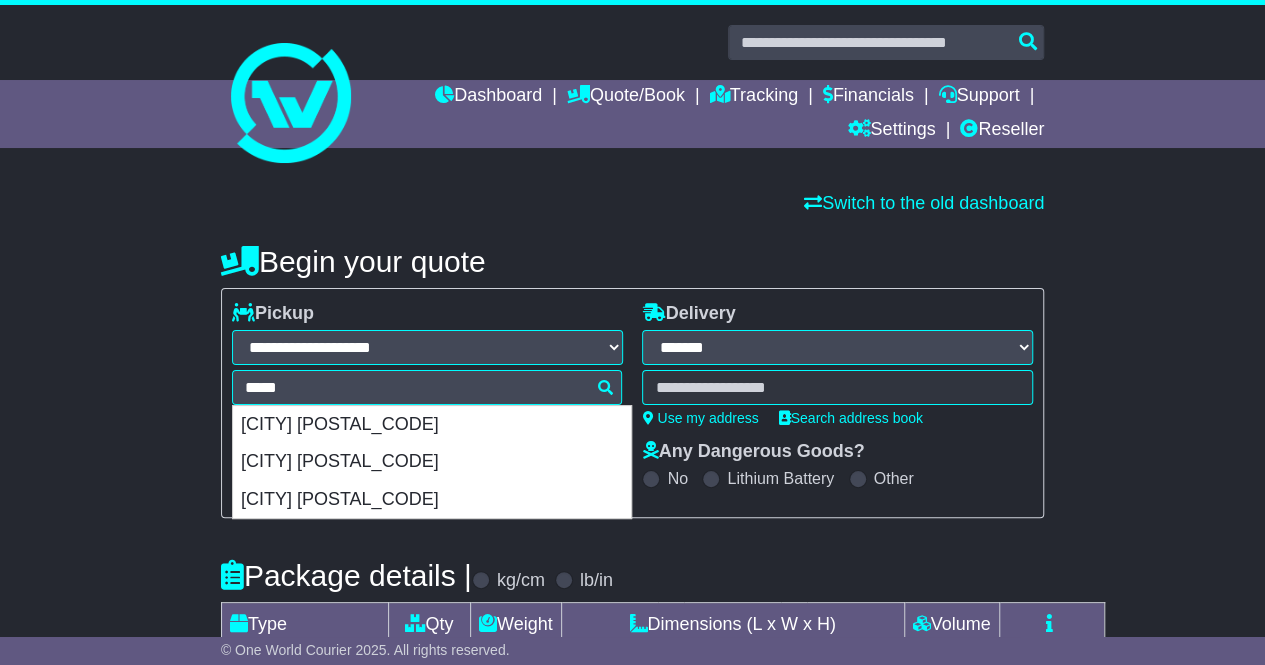 drag, startPoint x: 325, startPoint y: 463, endPoint x: 334, endPoint y: 469, distance: 10.816654 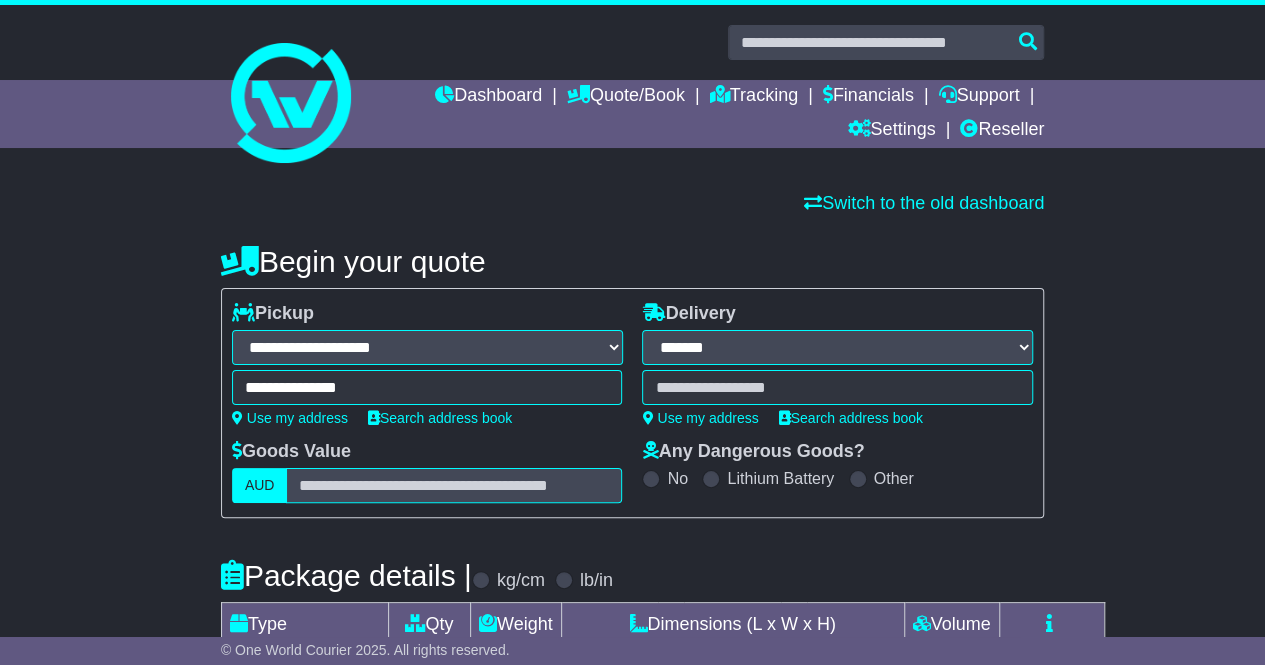 type on "**********" 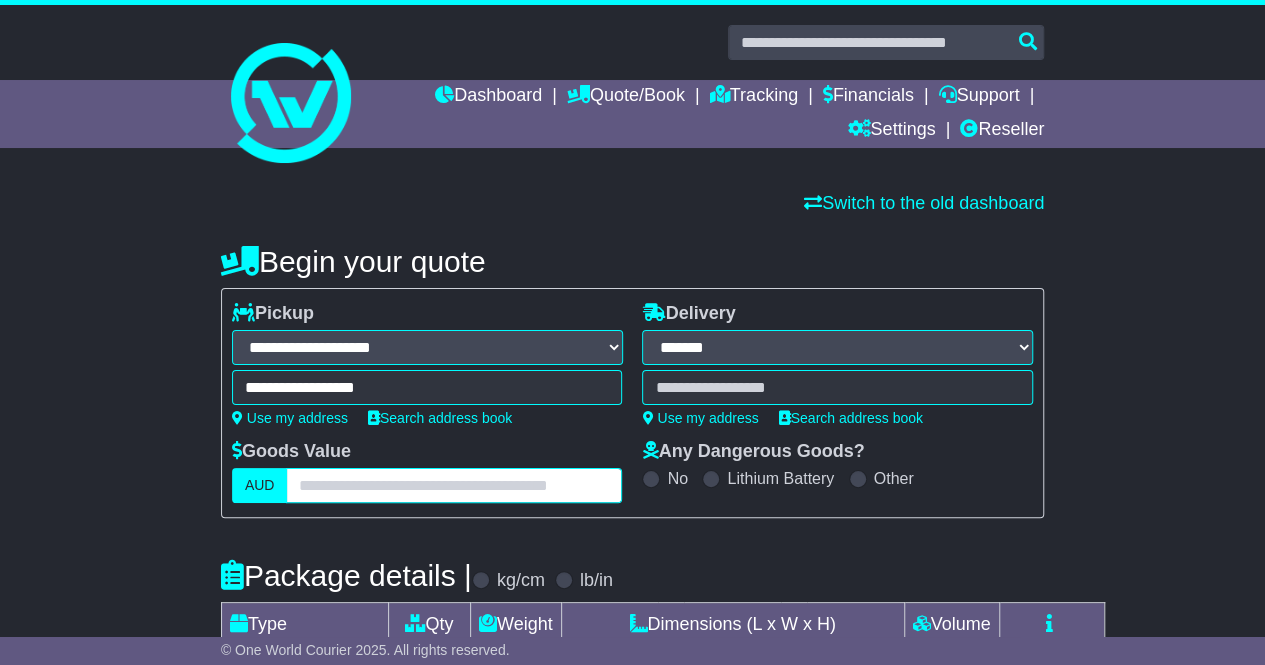 click at bounding box center (454, 485) 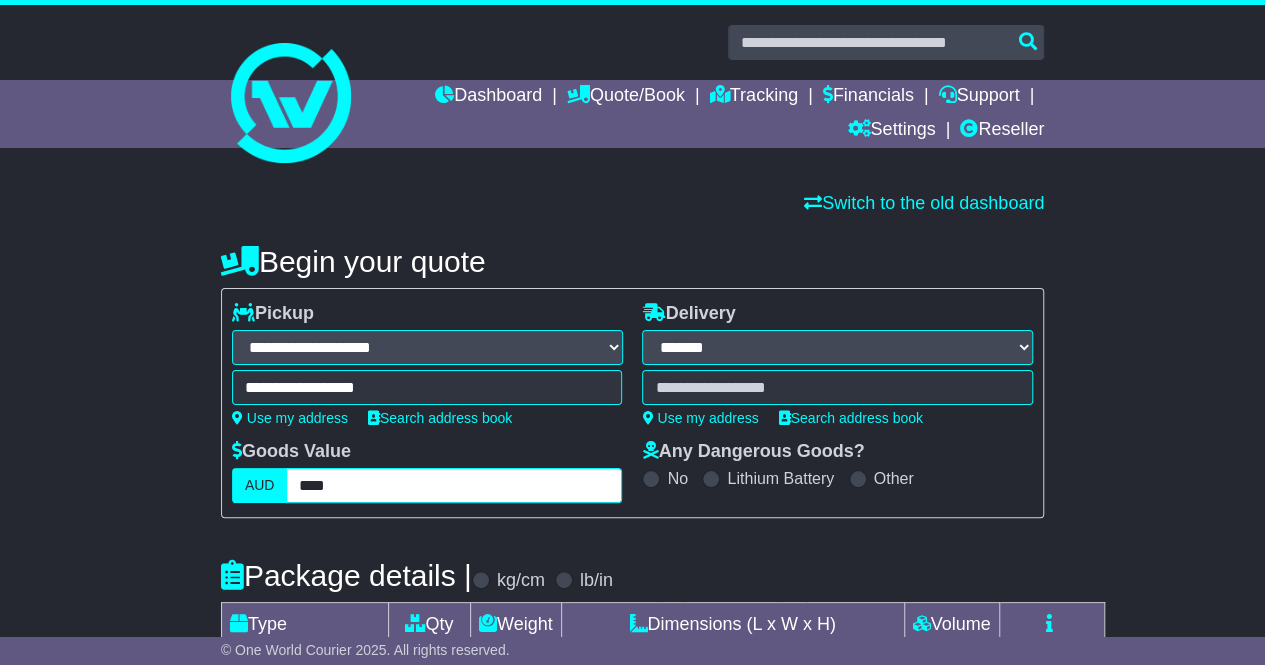 type on "****" 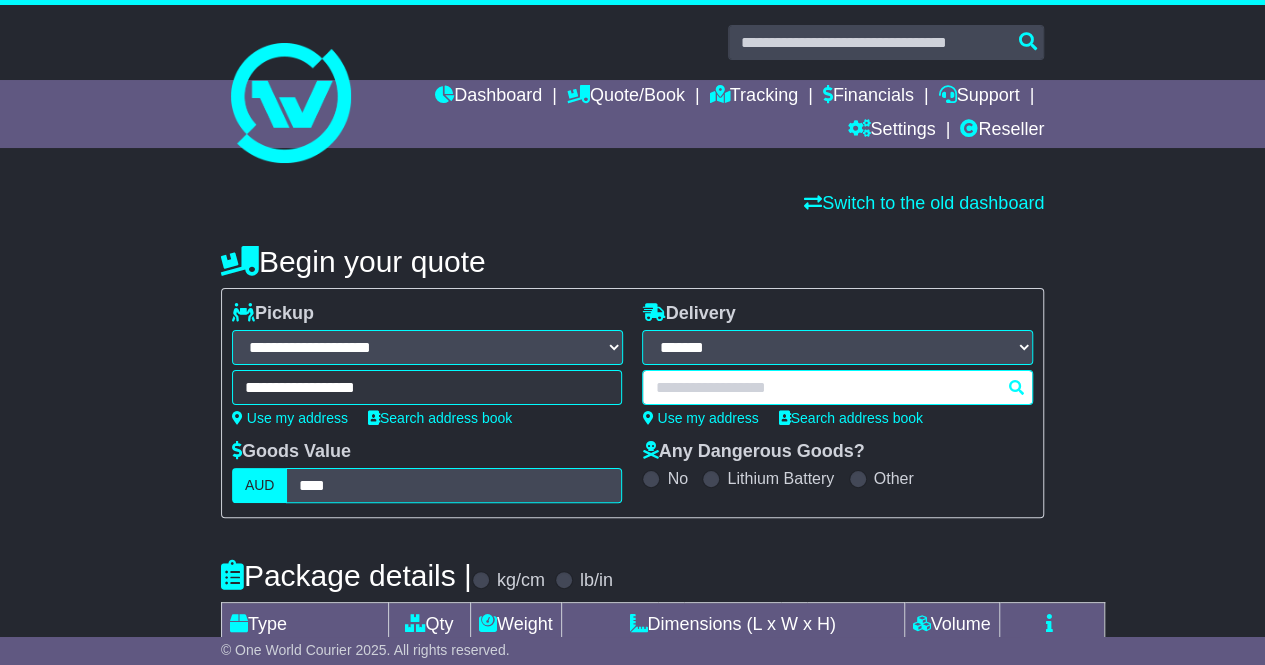 click at bounding box center [837, 387] 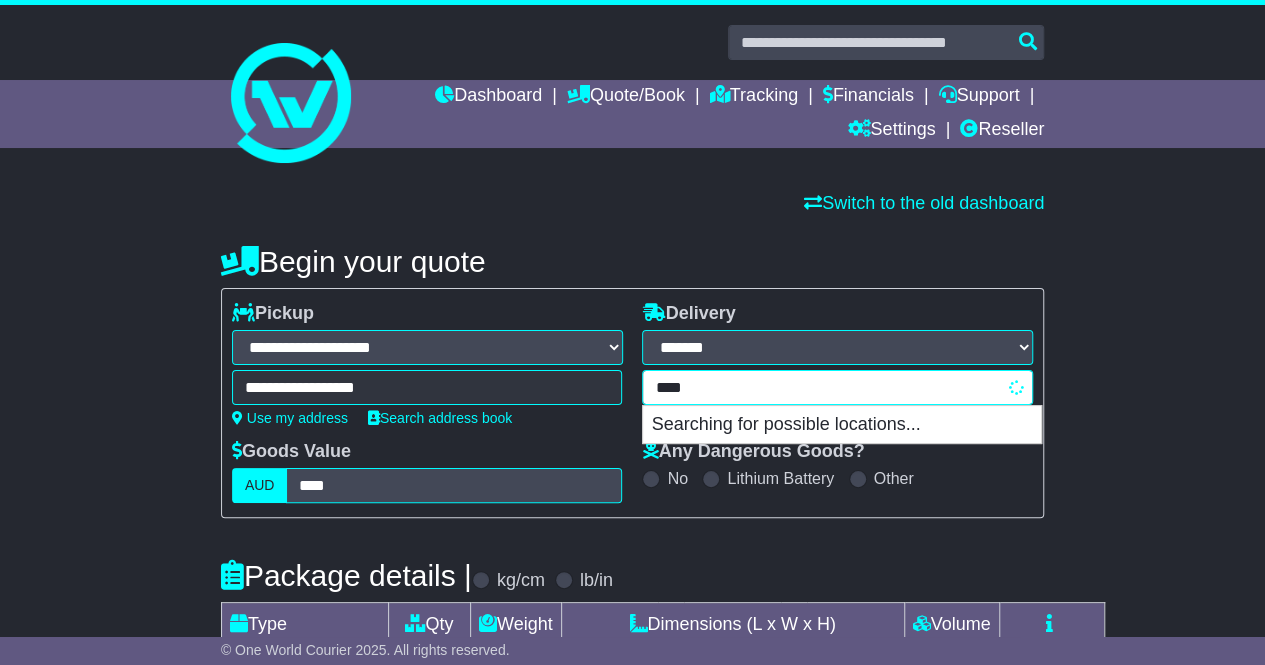 type on "*****" 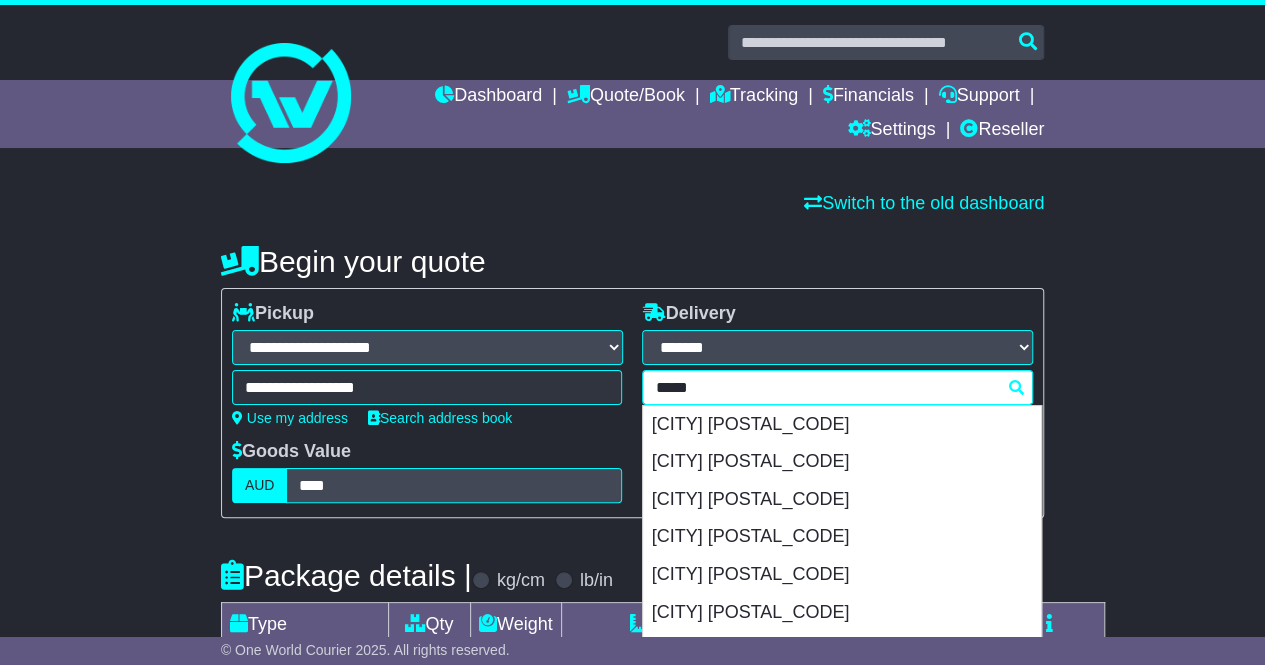 drag, startPoint x: 746, startPoint y: 543, endPoint x: 1254, endPoint y: 621, distance: 513.9533 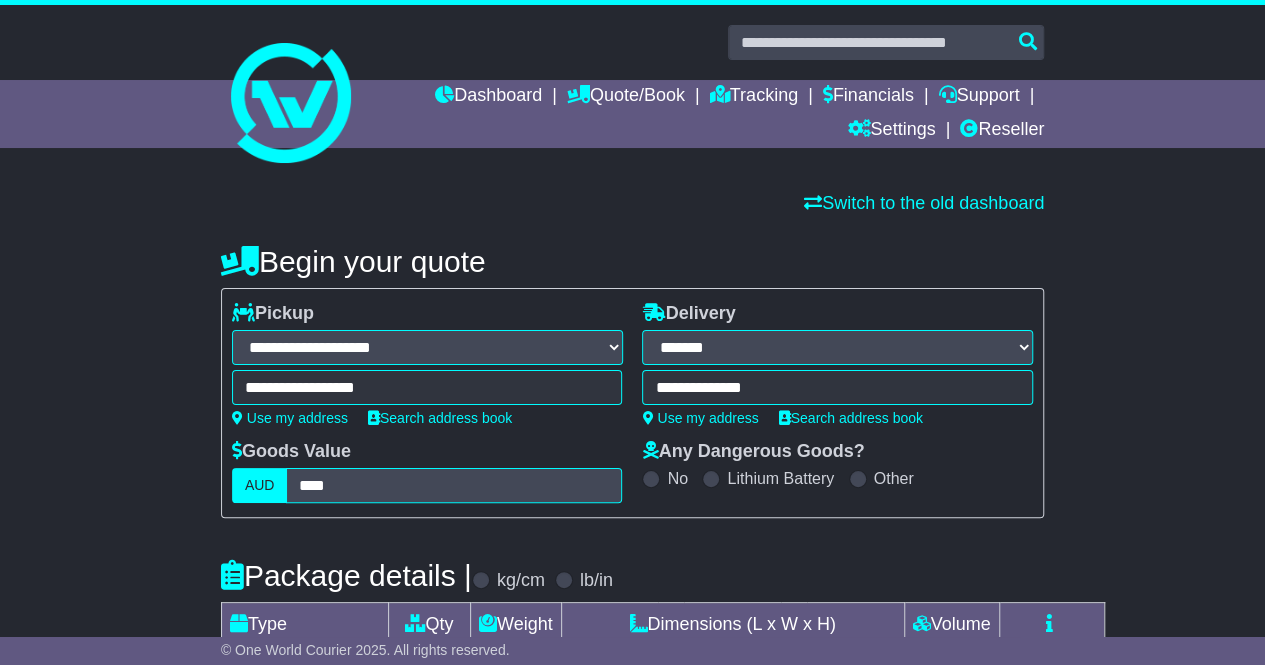 type on "**********" 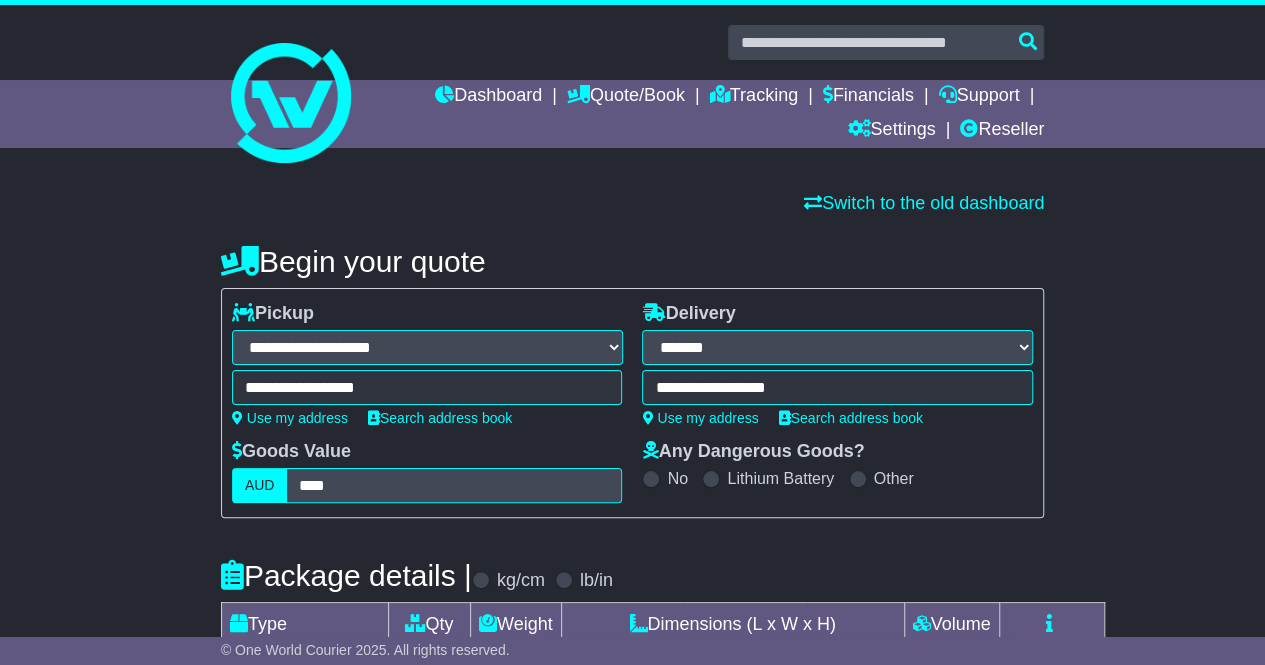 scroll, scrollTop: 200, scrollLeft: 0, axis: vertical 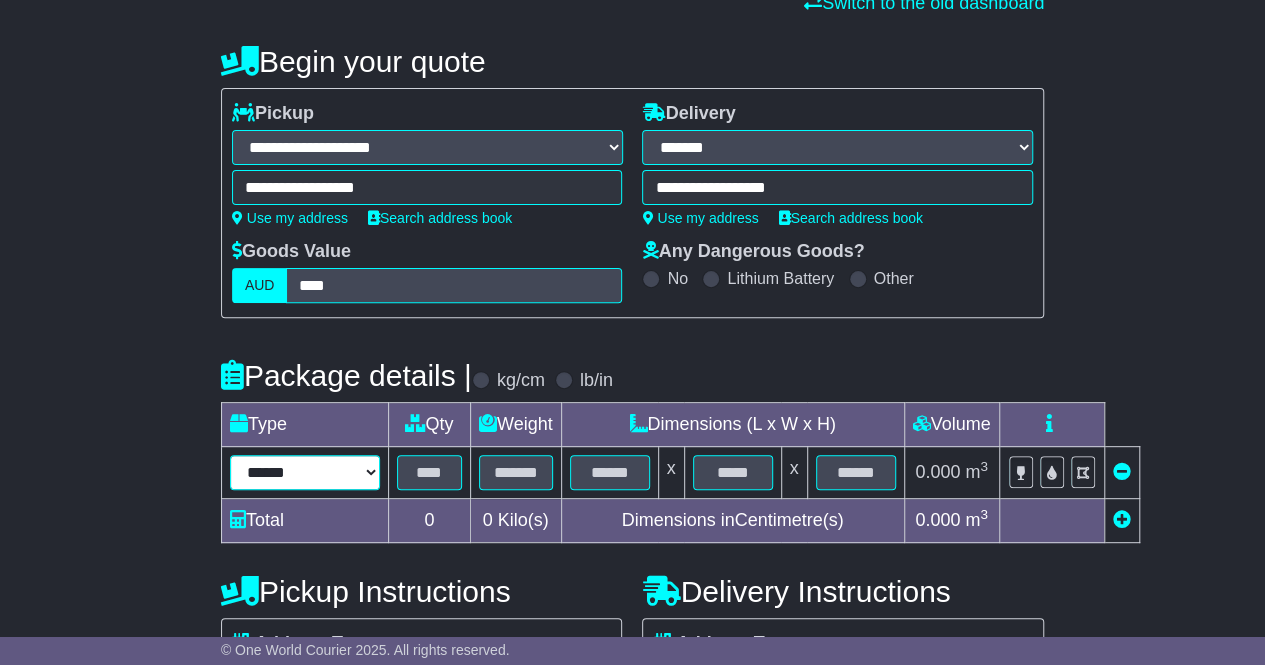 click on "****** ****** *** ******** ***** **** **** ****** *** *******" at bounding box center (305, 472) 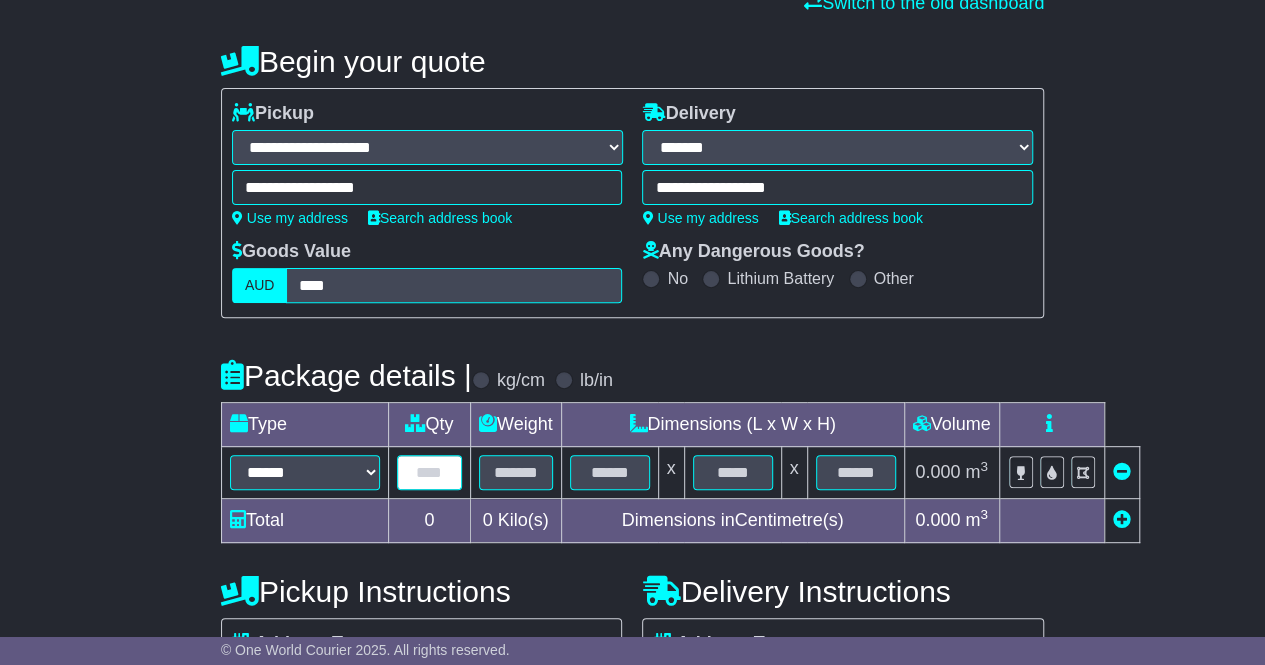 click at bounding box center [429, 472] 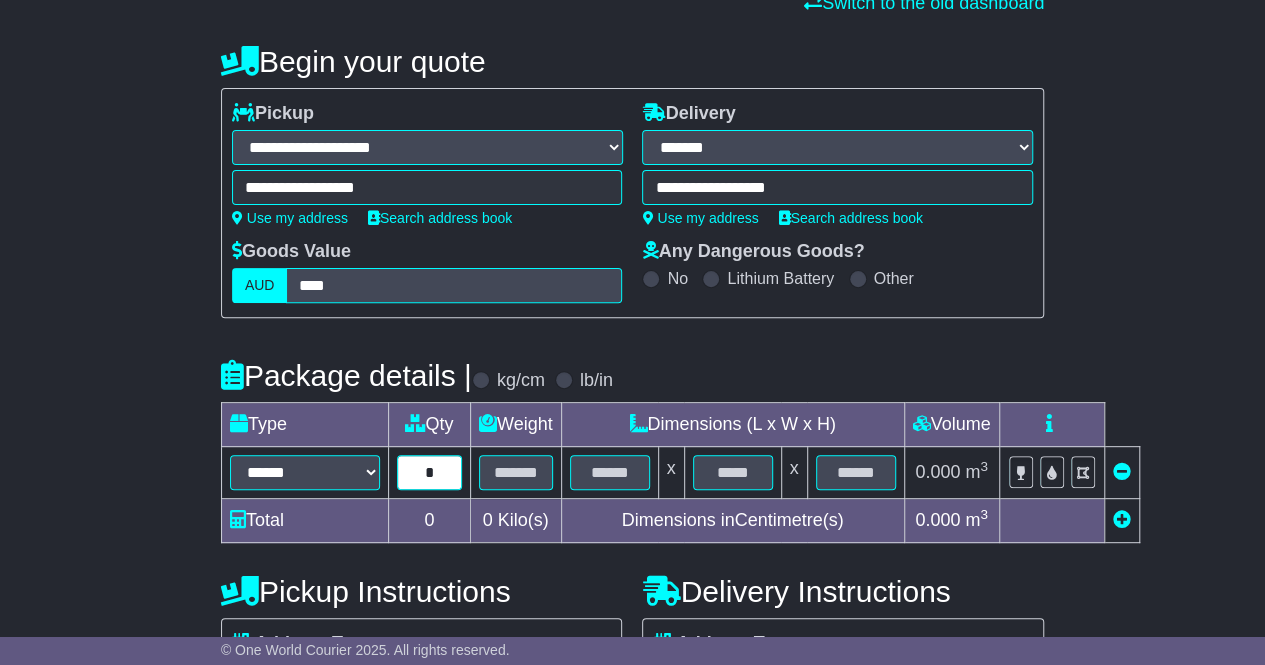 type on "*" 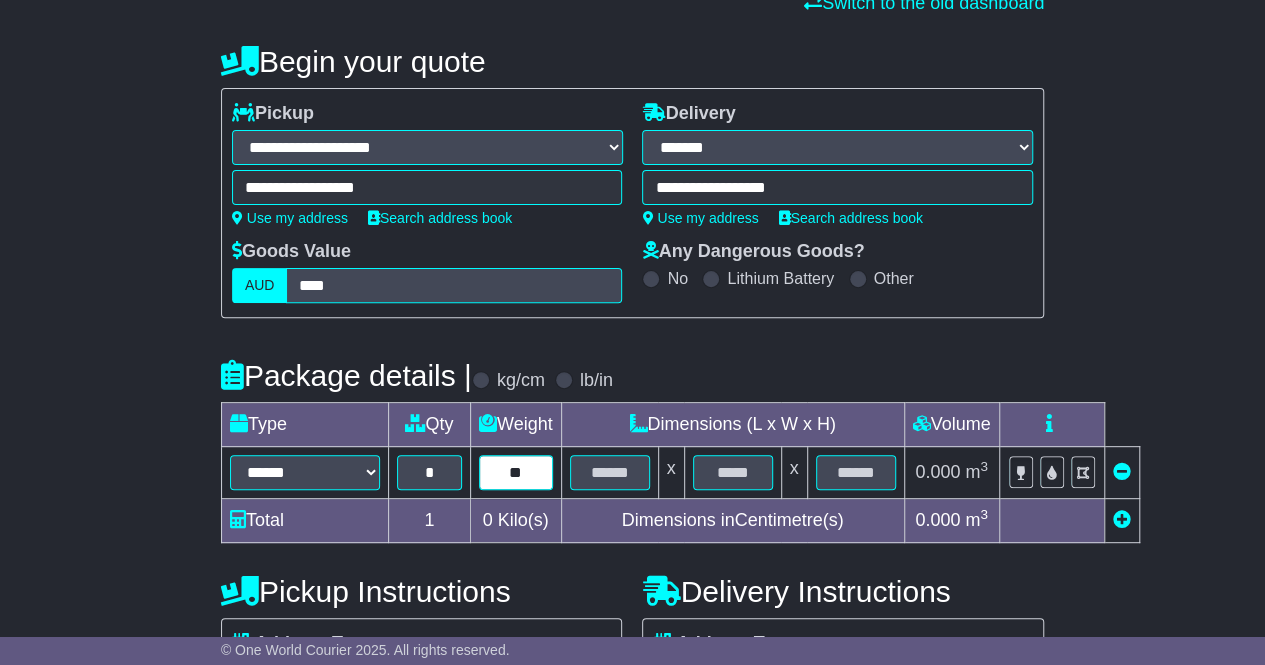 type on "*" 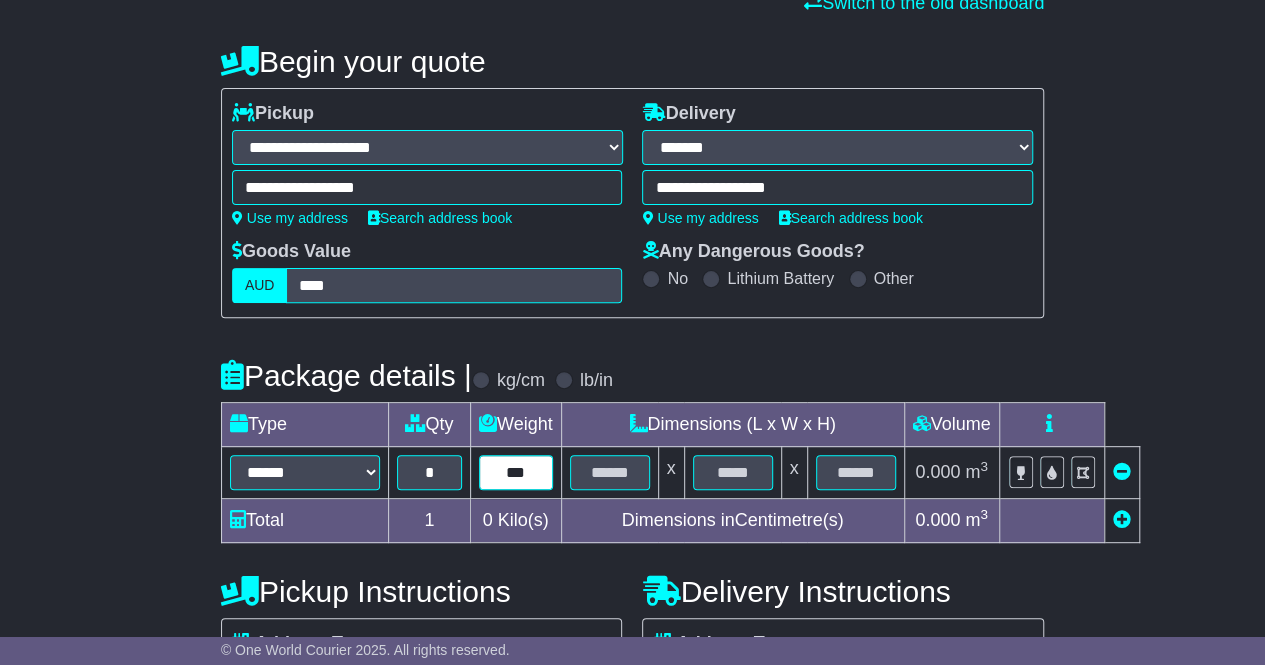 type on "***" 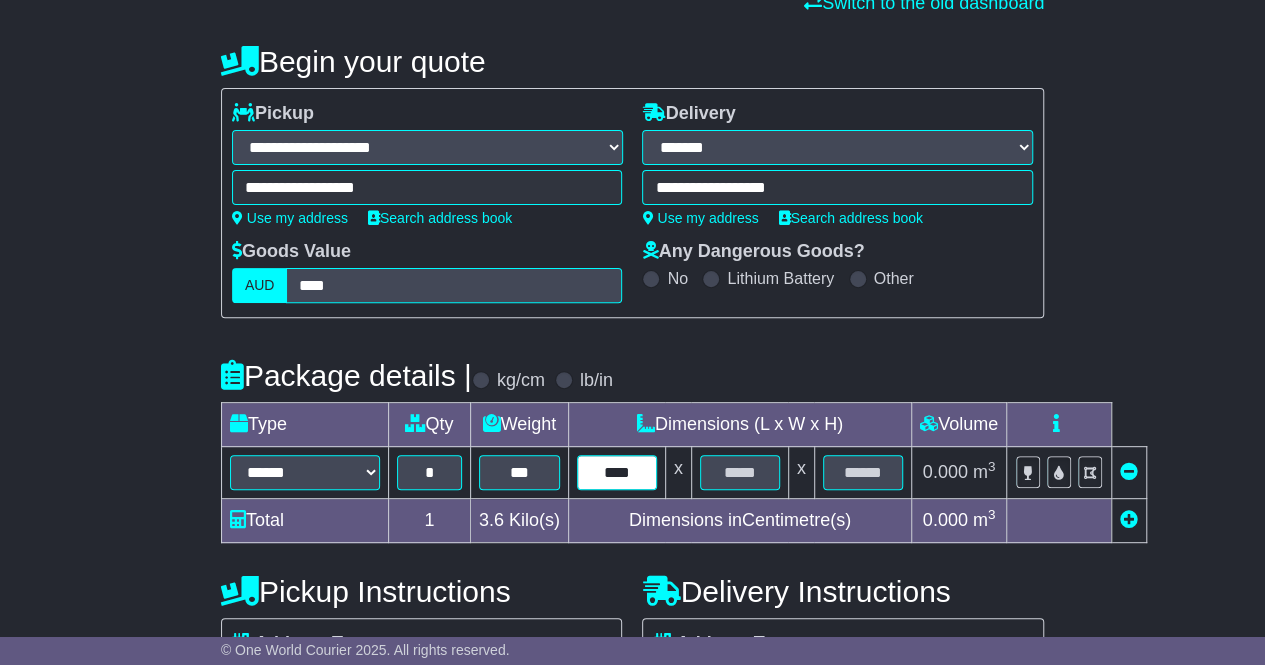 type on "****" 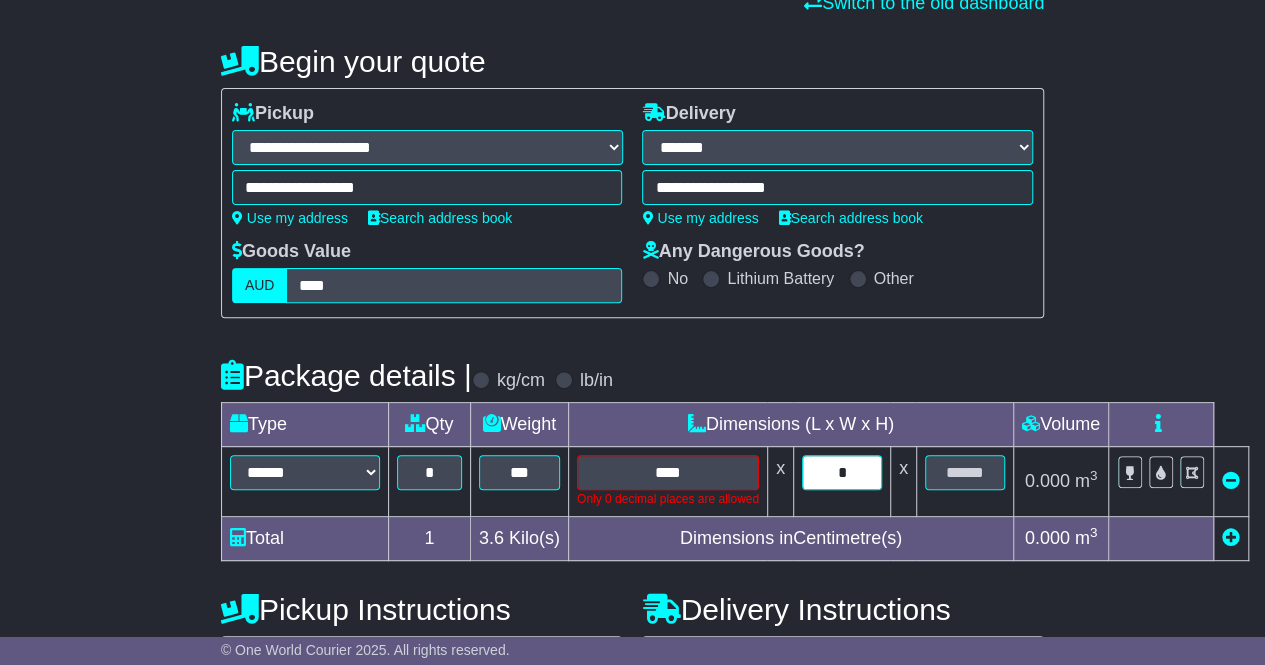 type on "*" 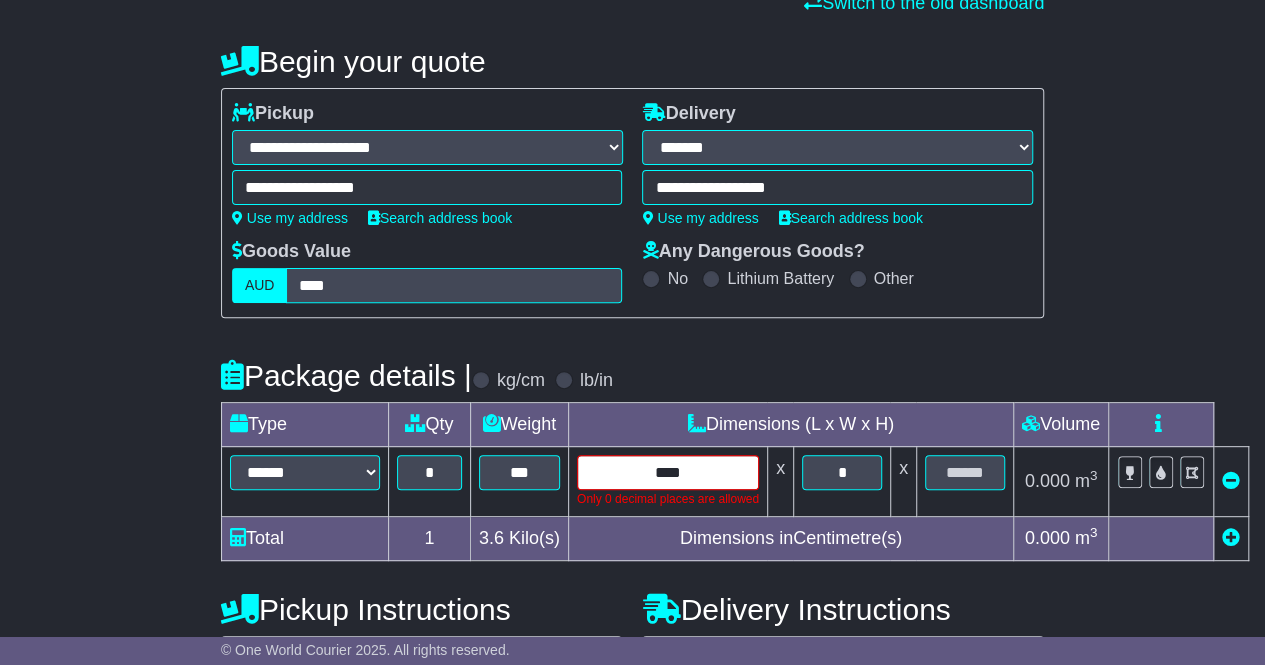 drag, startPoint x: 686, startPoint y: 476, endPoint x: 580, endPoint y: 481, distance: 106.11786 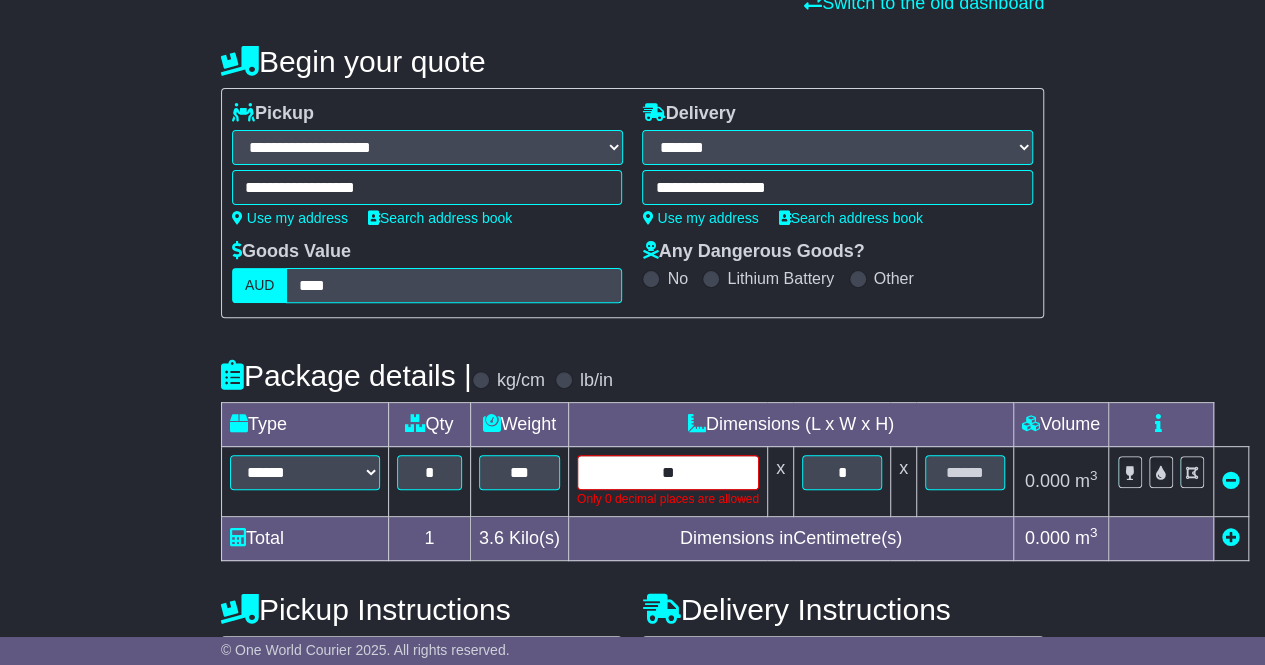 type on "**" 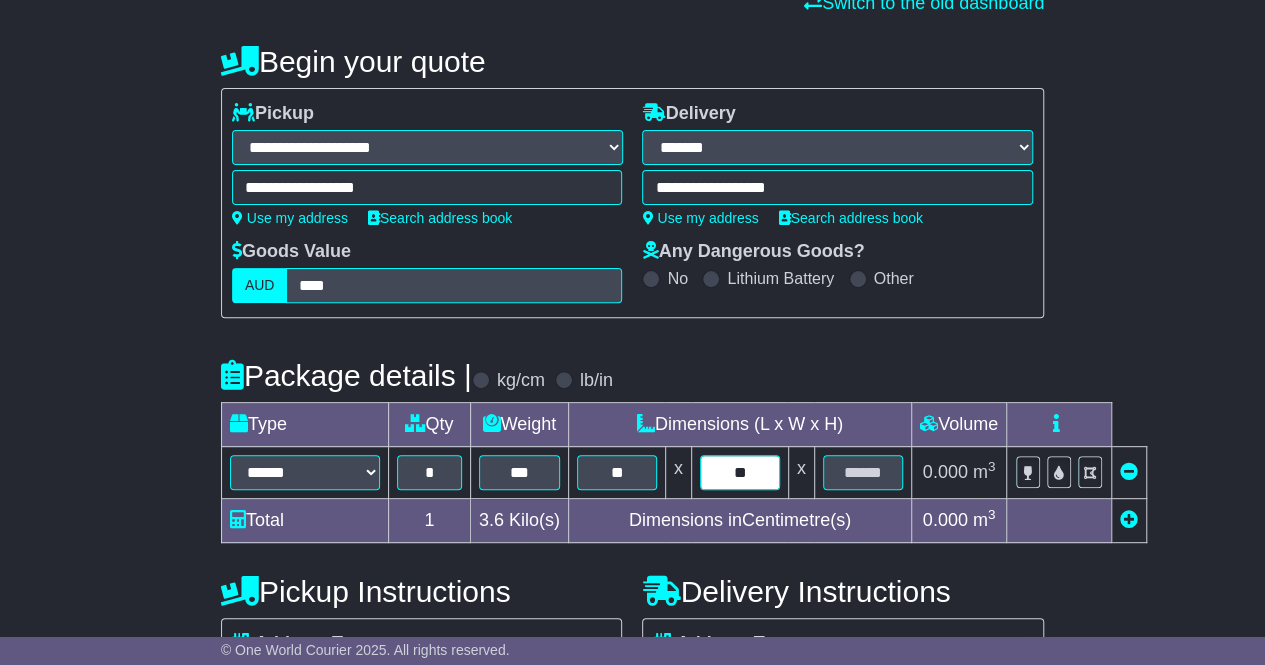 type on "**" 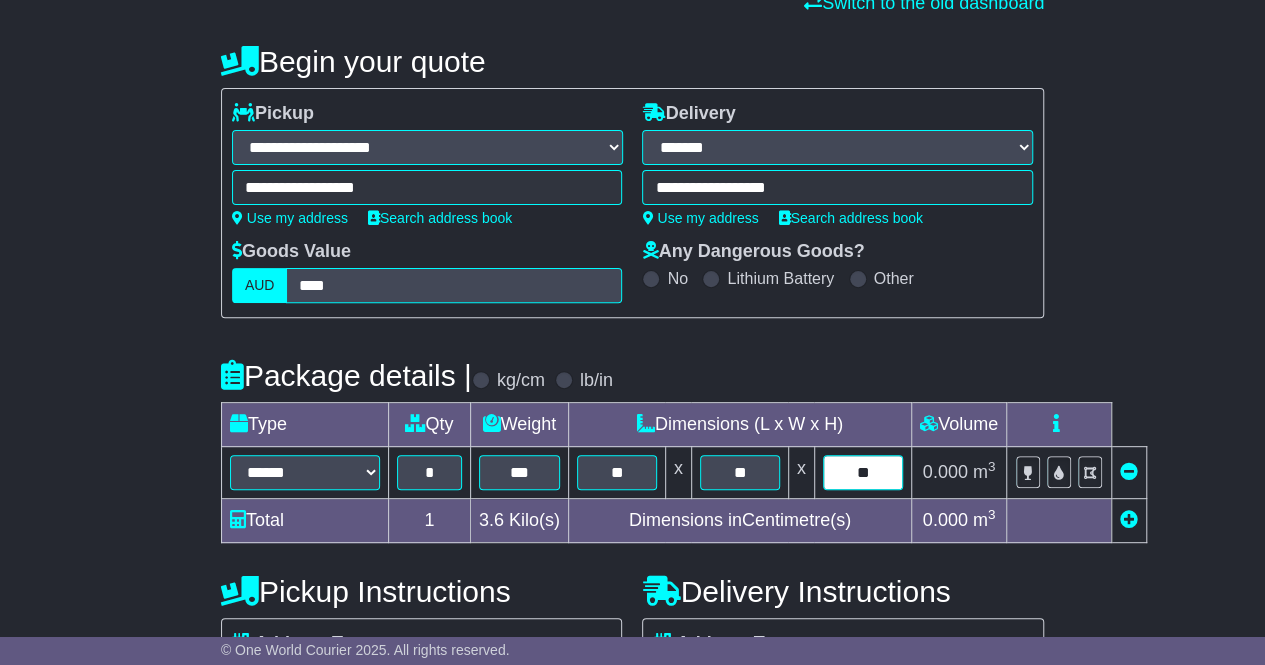 type on "**" 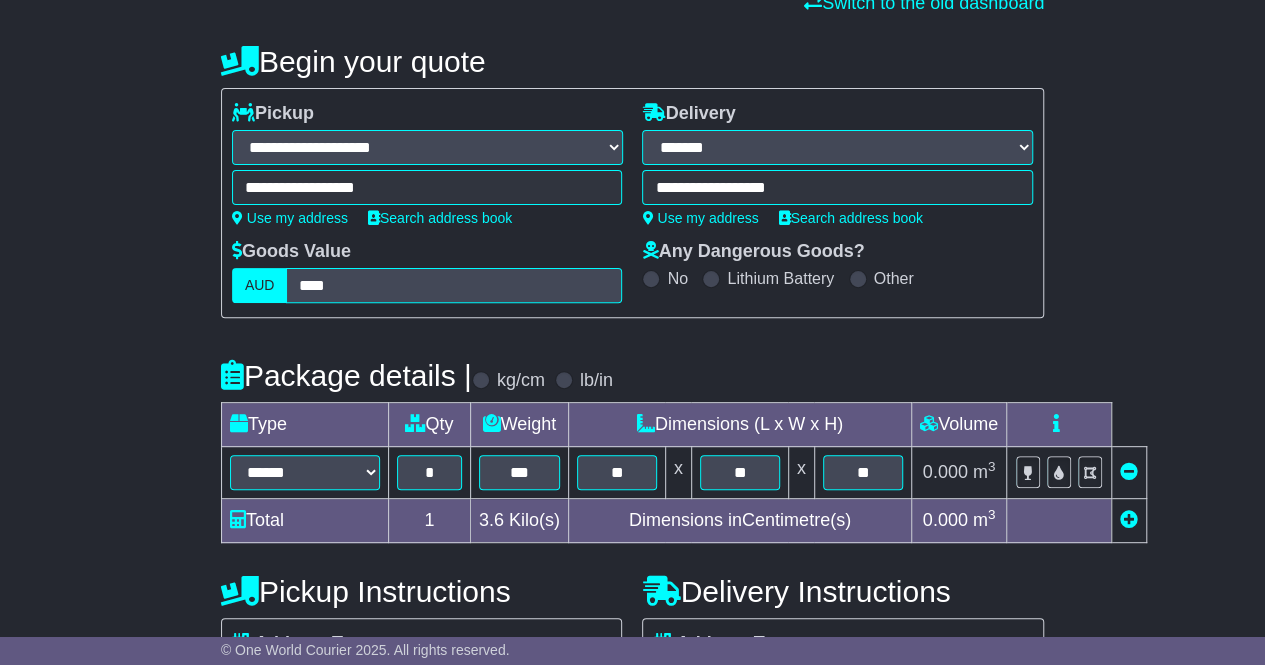 scroll, scrollTop: 710, scrollLeft: 0, axis: vertical 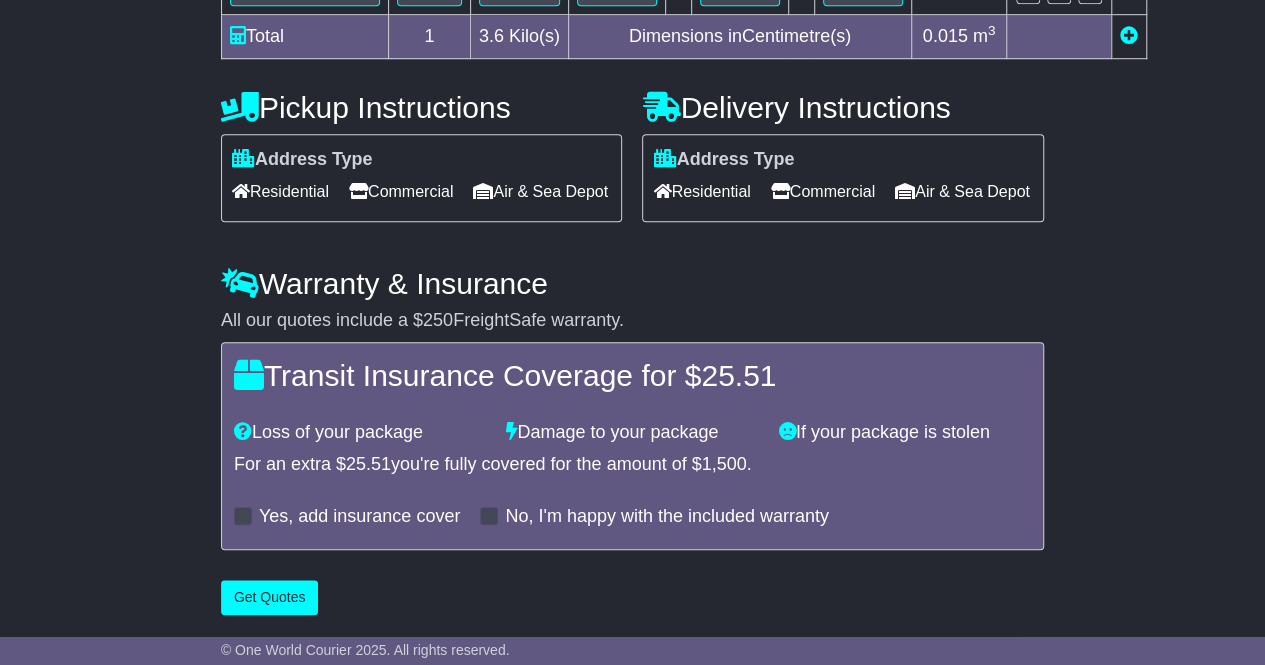 drag, startPoint x: 409, startPoint y: 157, endPoint x: 591, endPoint y: 161, distance: 182.04395 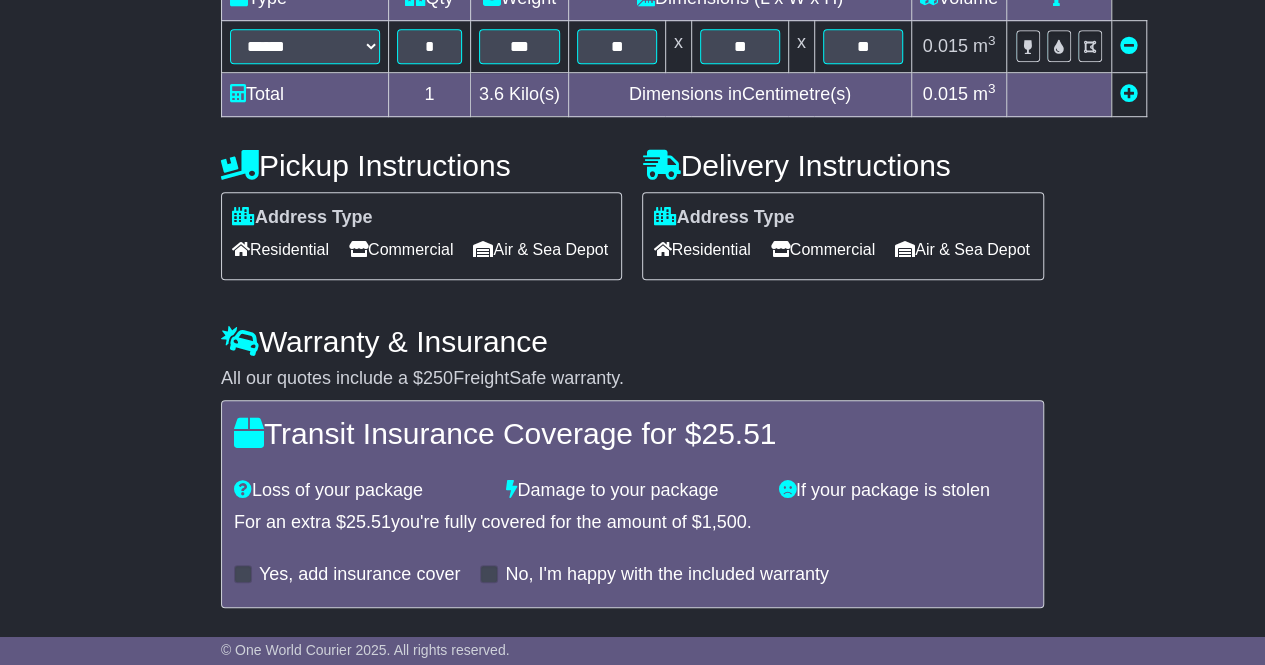 scroll, scrollTop: 712, scrollLeft: 0, axis: vertical 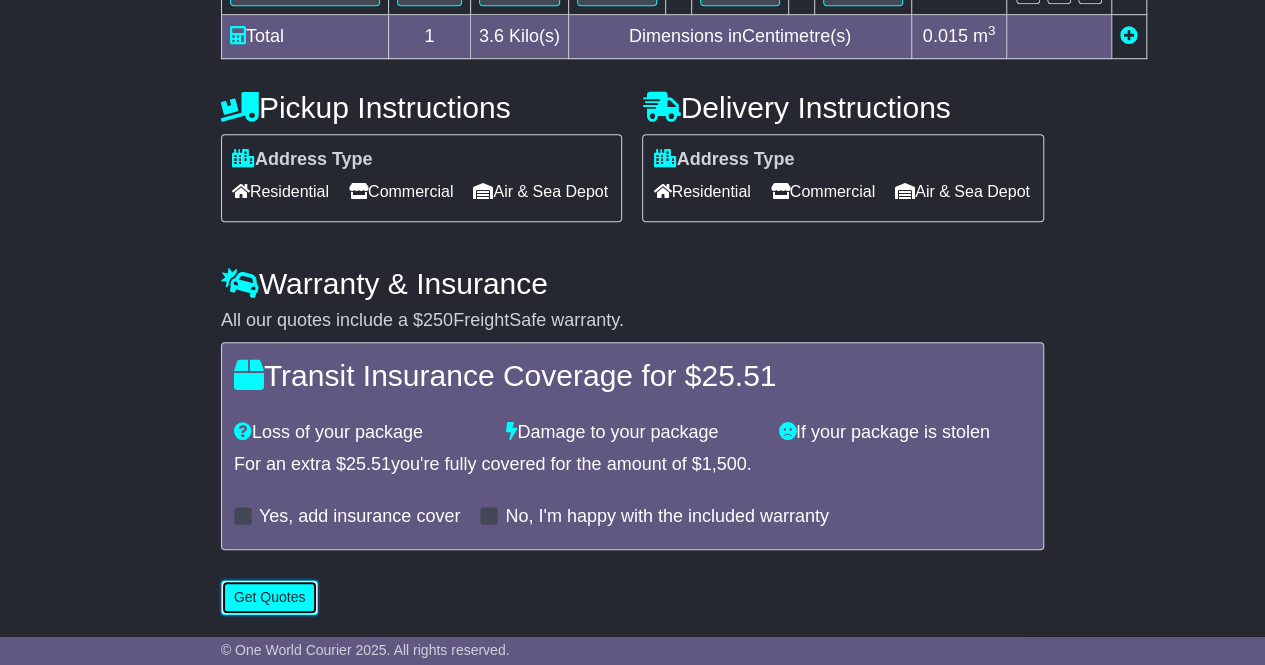 click on "Get Quotes" at bounding box center [270, 597] 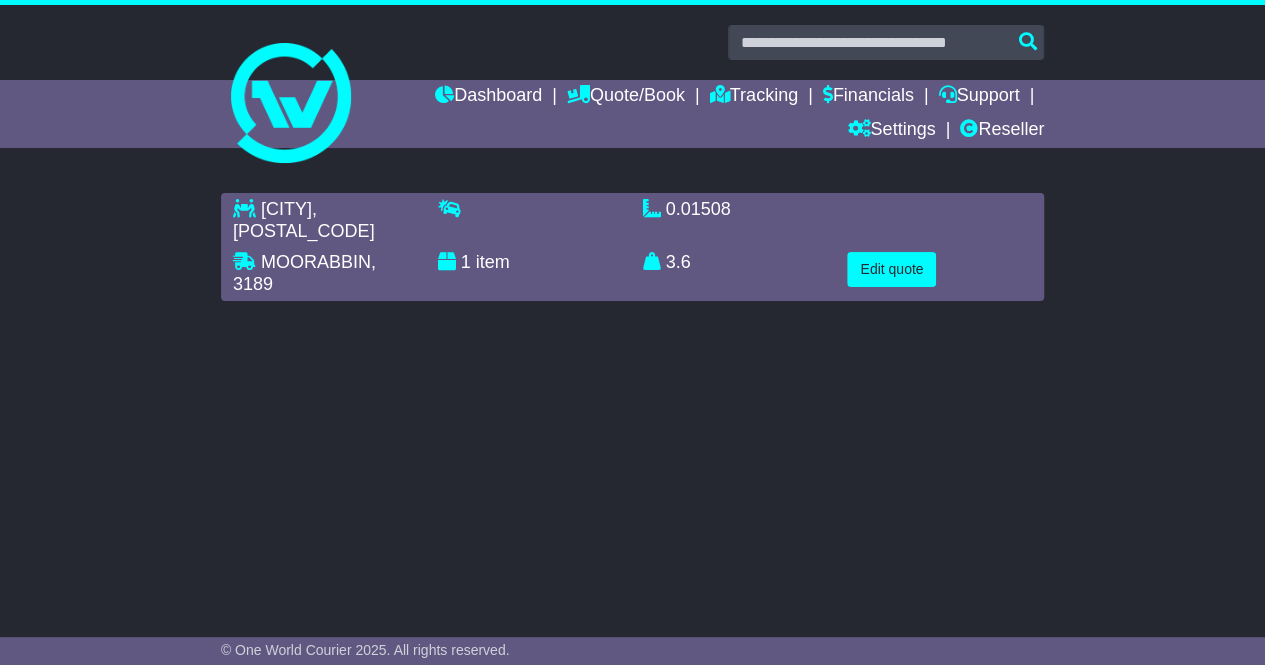 scroll, scrollTop: 0, scrollLeft: 0, axis: both 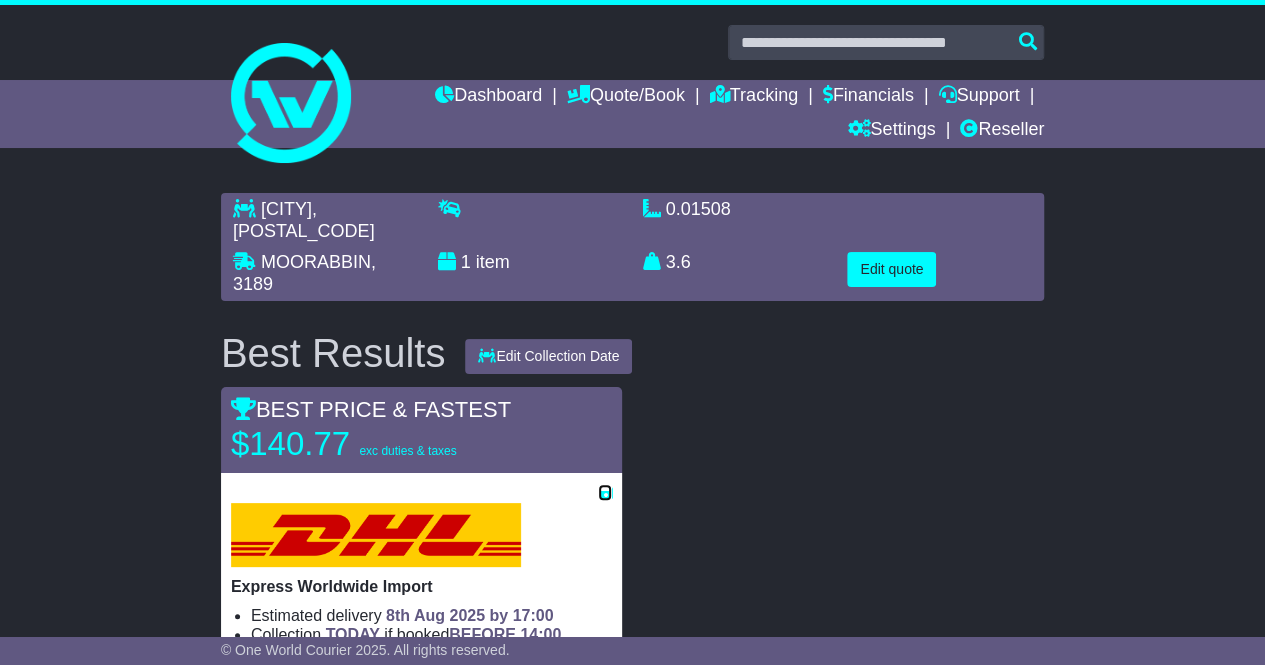 click at bounding box center (605, 492) 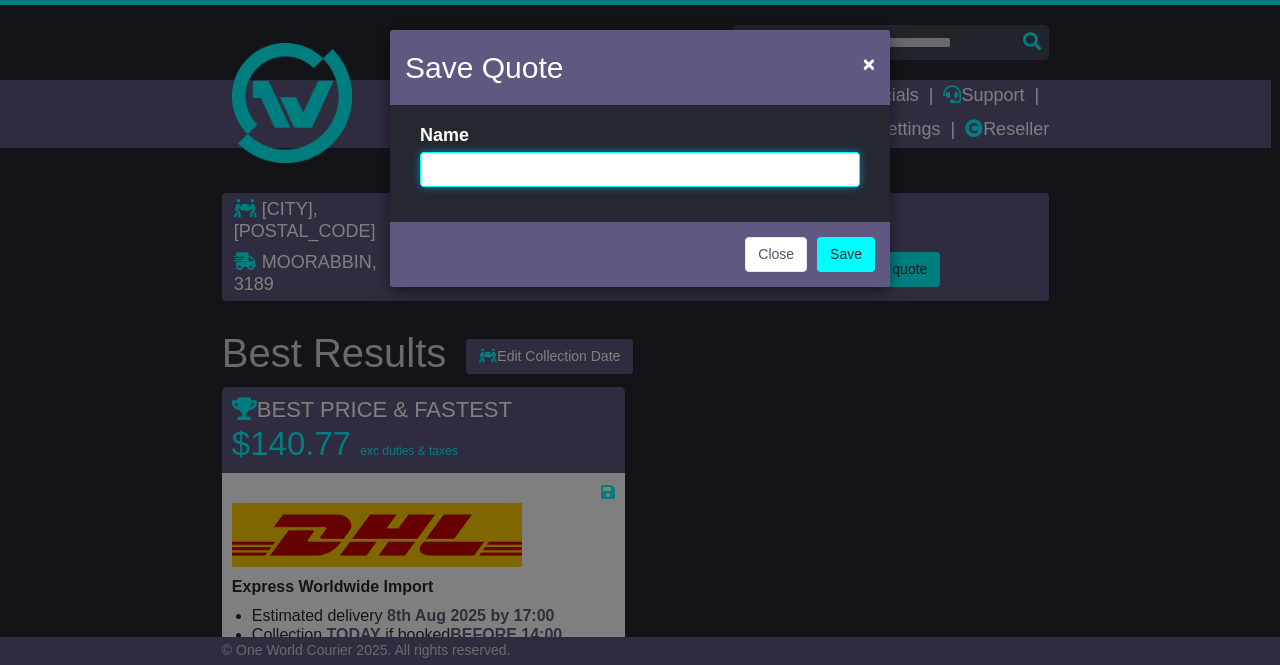 click at bounding box center (640, 169) 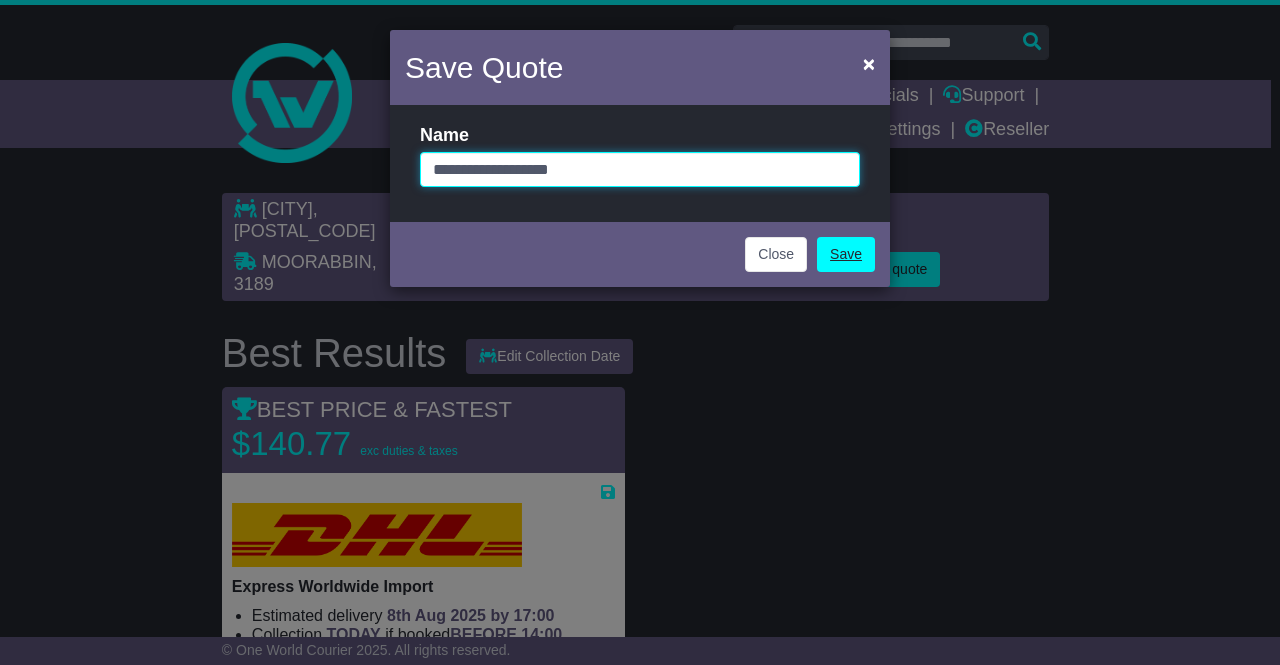 type on "**********" 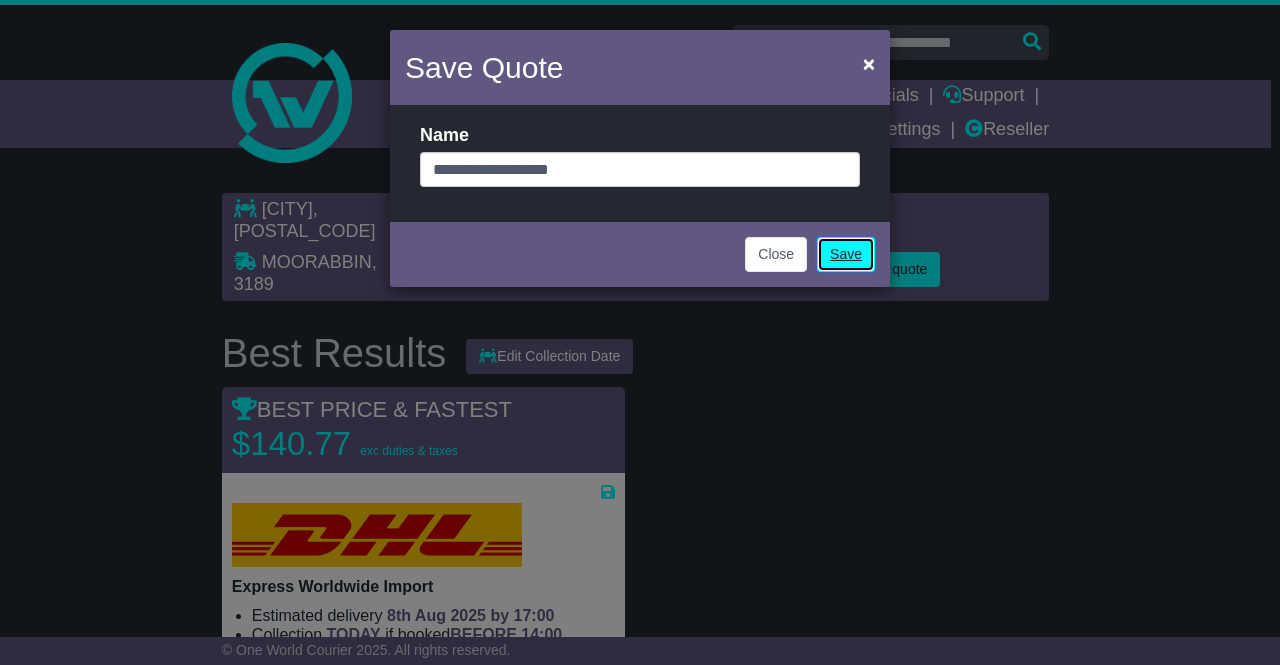 click on "Save" at bounding box center [846, 254] 